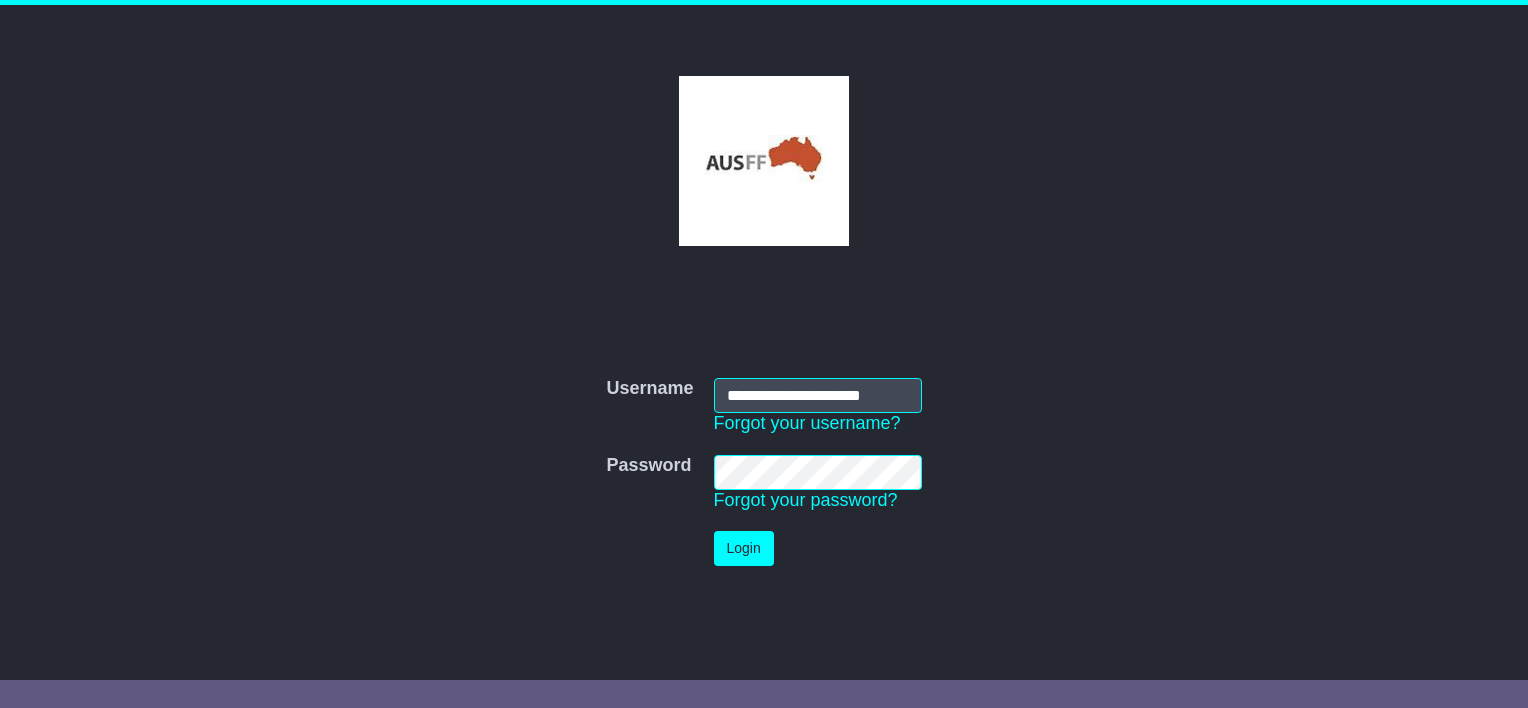 scroll, scrollTop: 0, scrollLeft: 0, axis: both 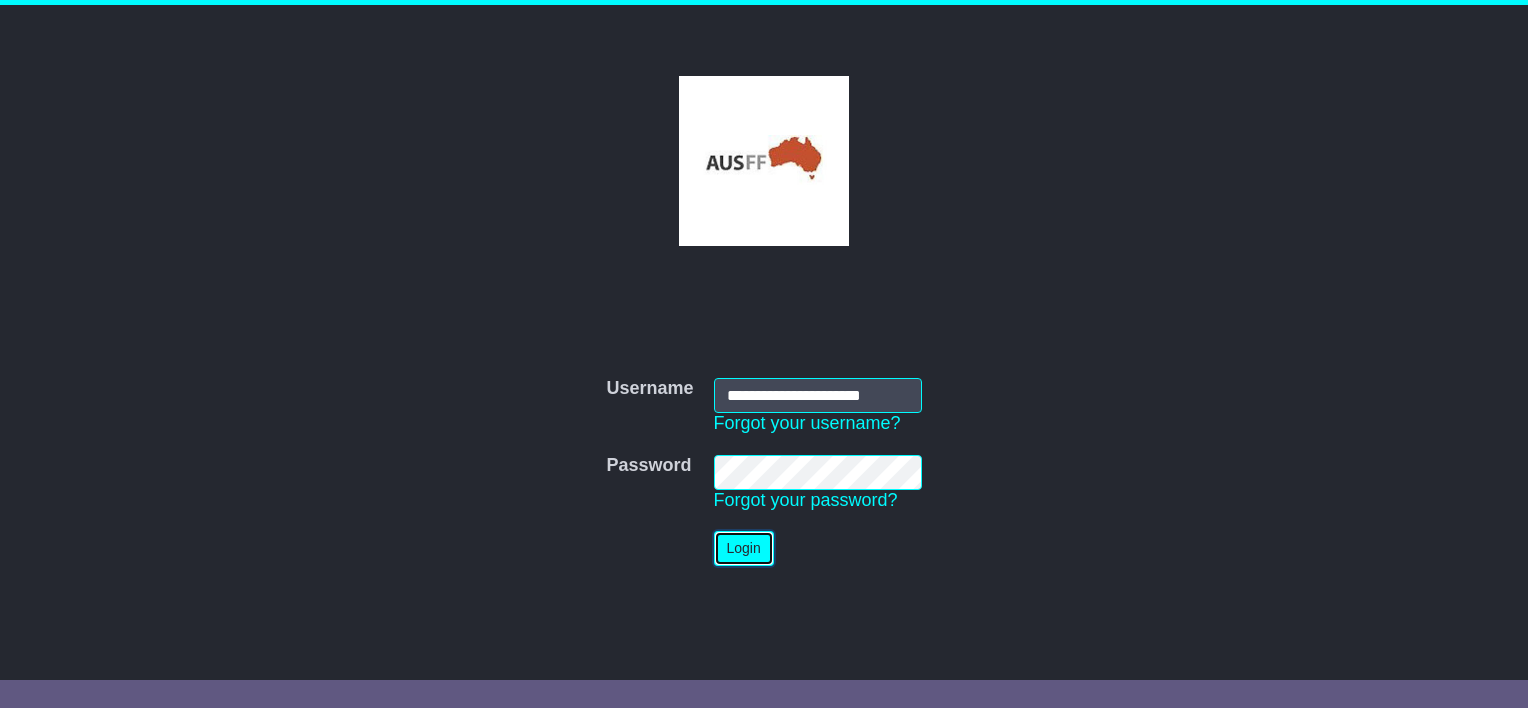 click on "Login" at bounding box center (744, 548) 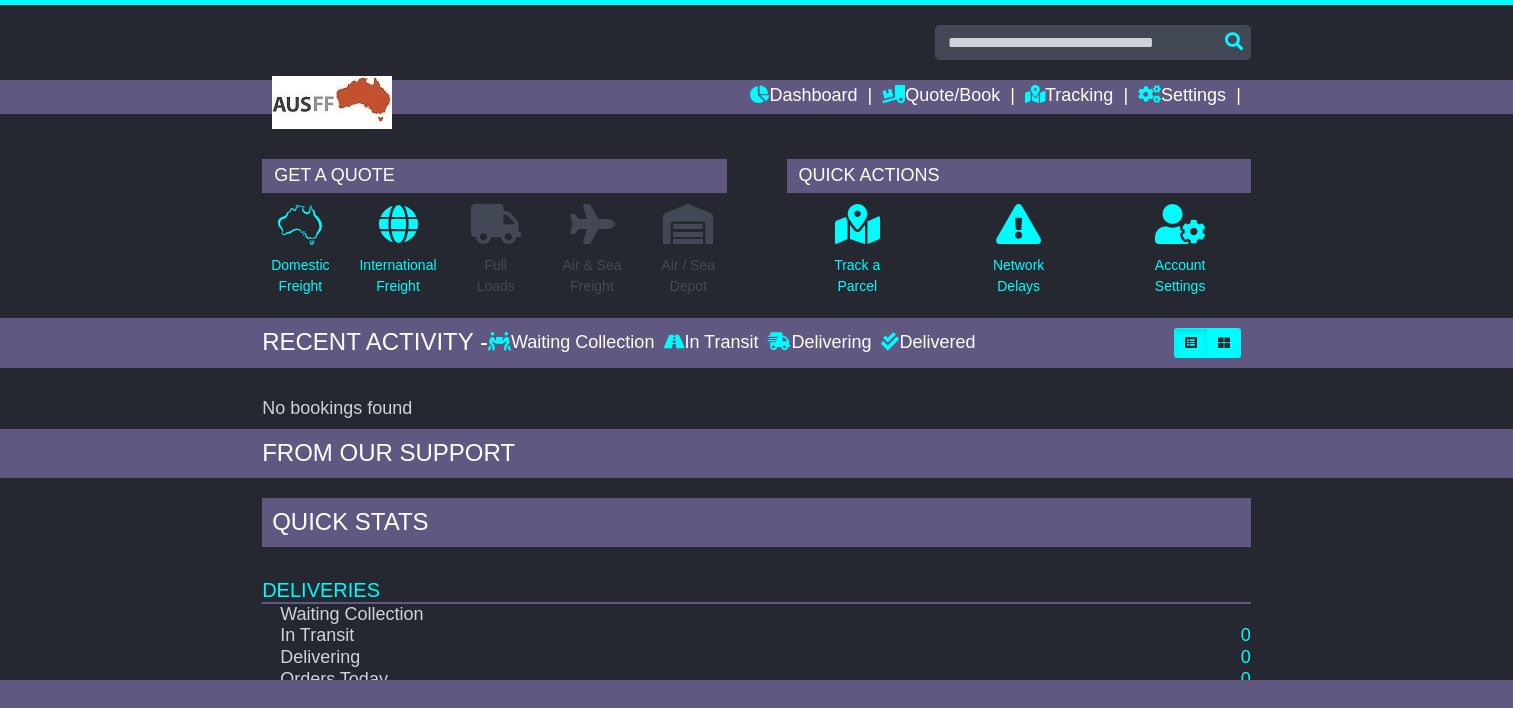scroll, scrollTop: 0, scrollLeft: 0, axis: both 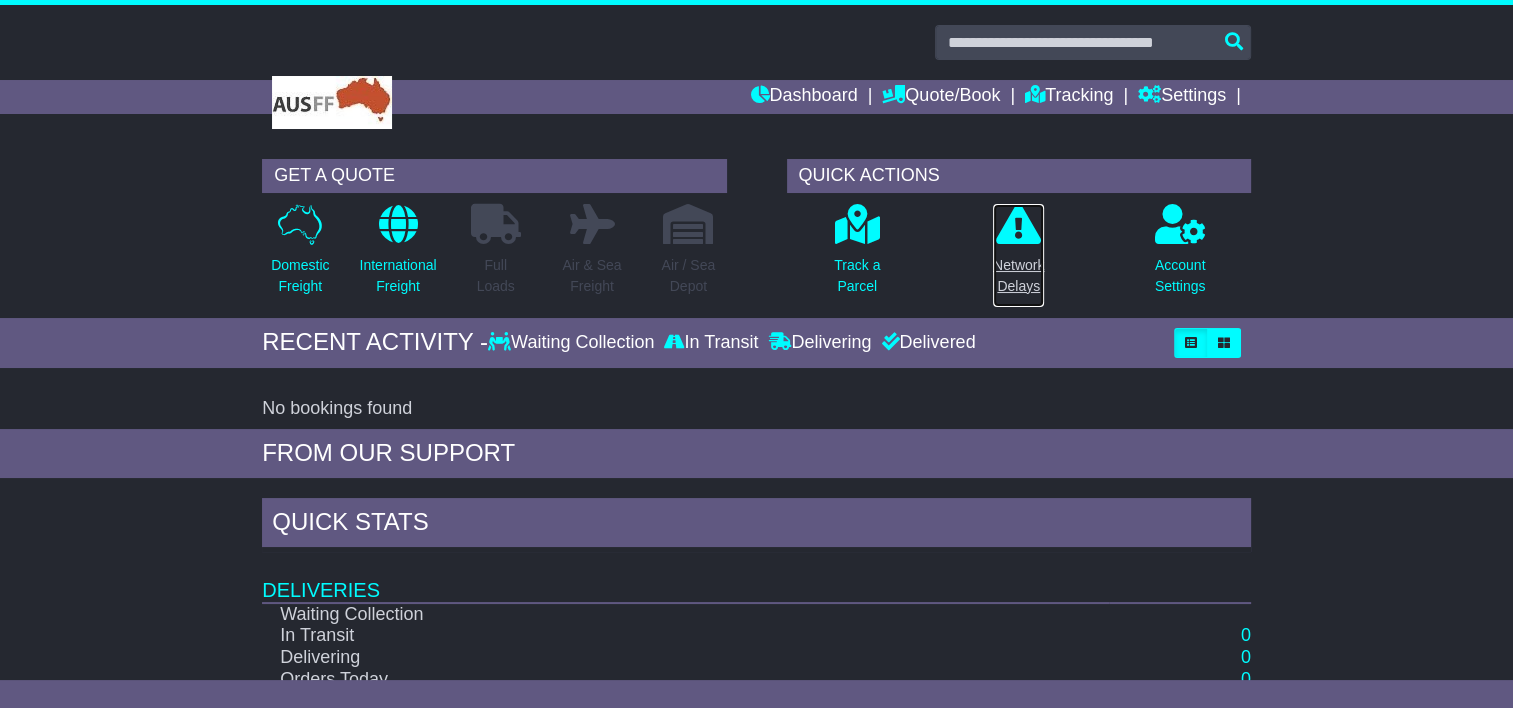 click at bounding box center [1018, 224] 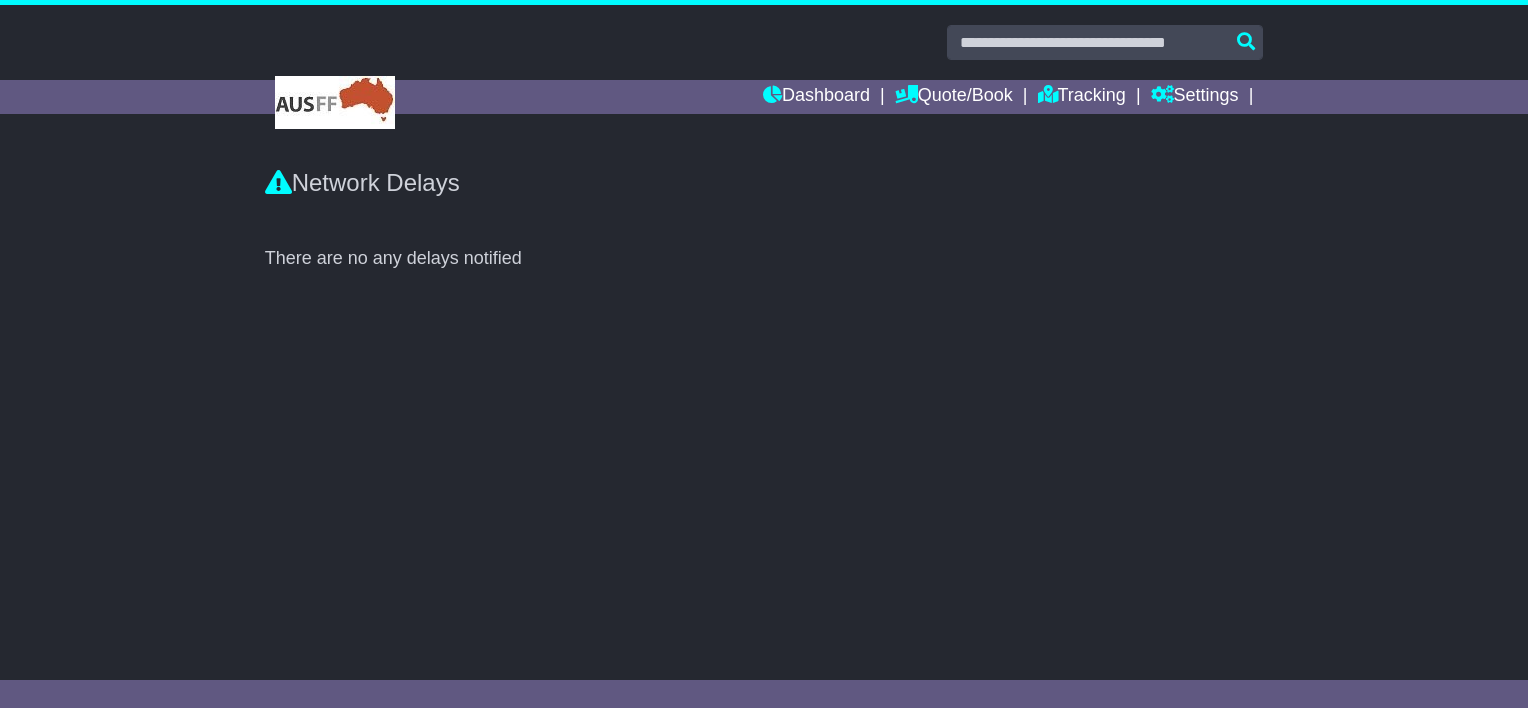 scroll, scrollTop: 0, scrollLeft: 0, axis: both 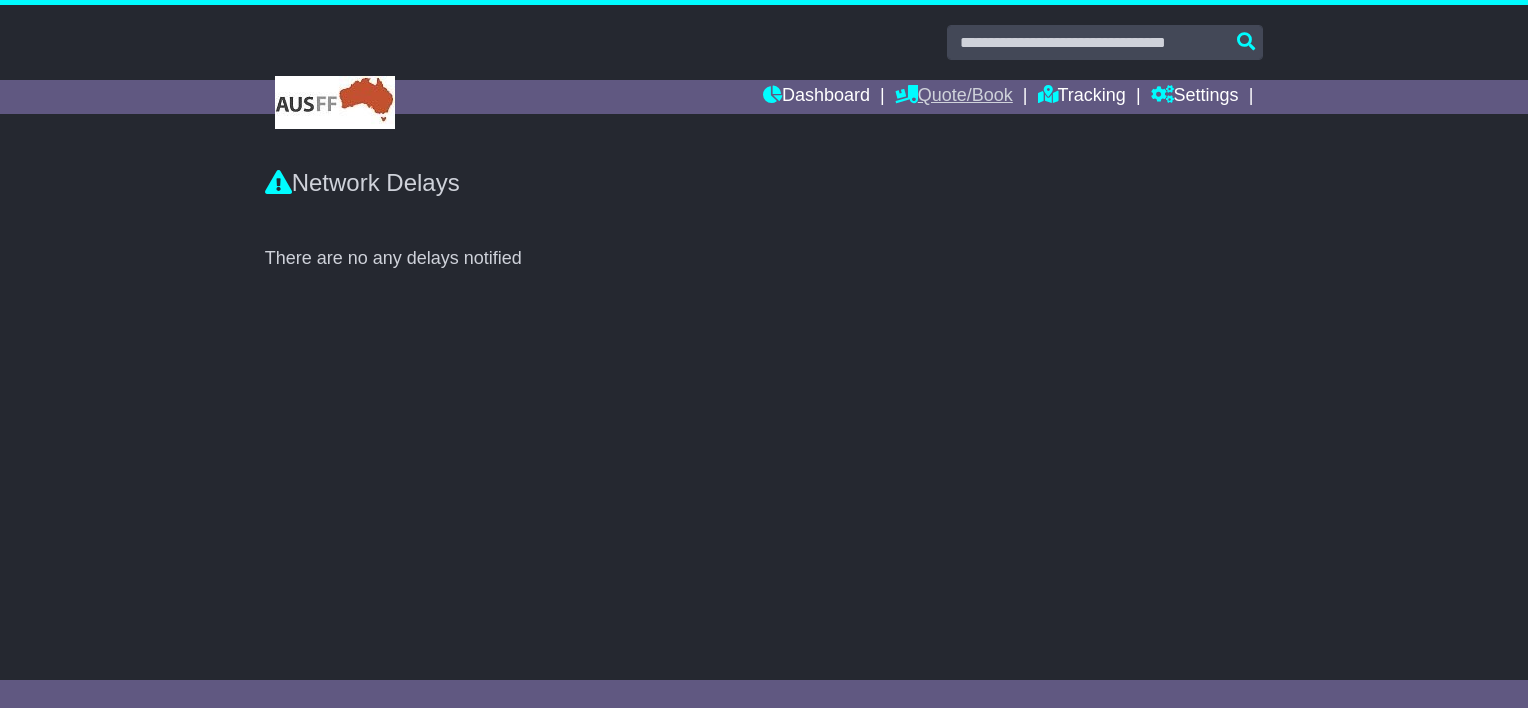 click on "Quote/Book" at bounding box center (954, 97) 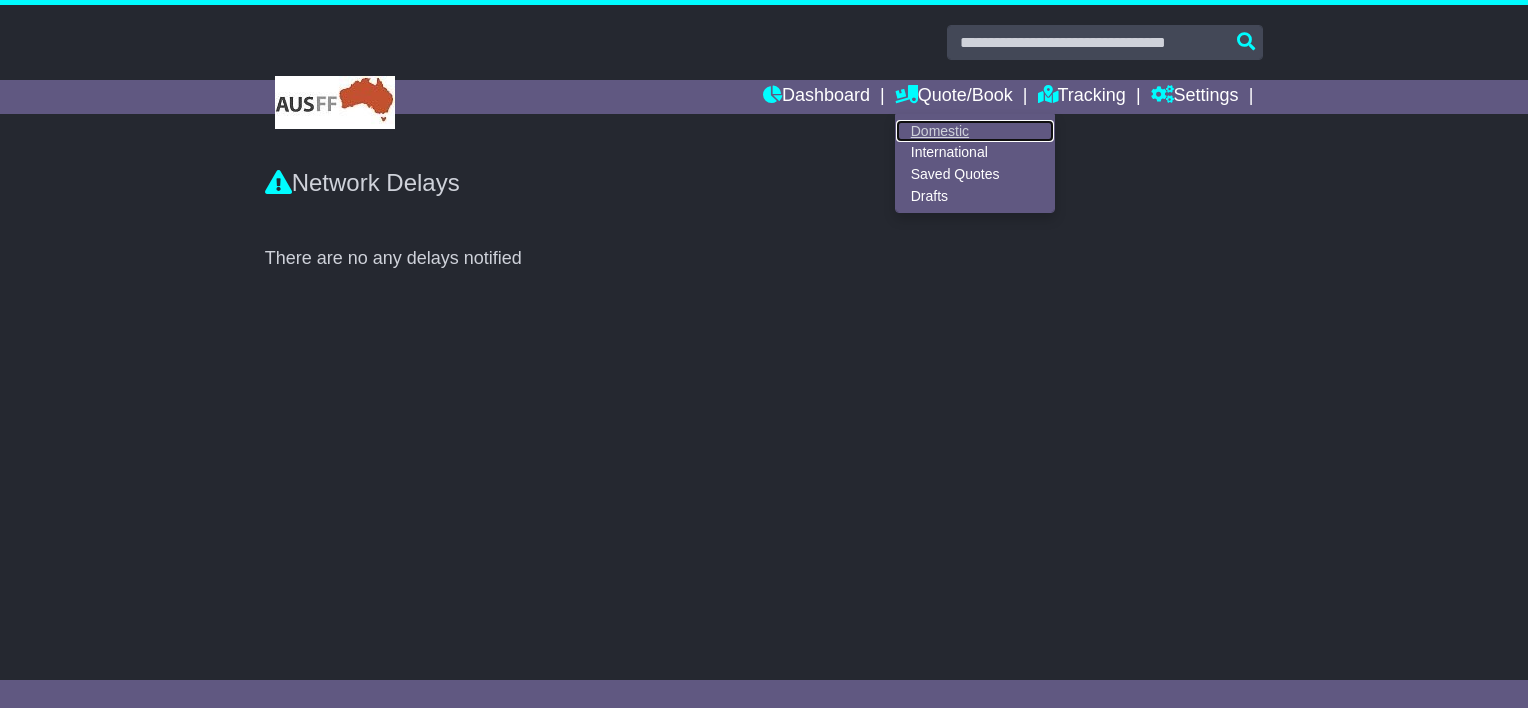 click on "Domestic" at bounding box center [975, 131] 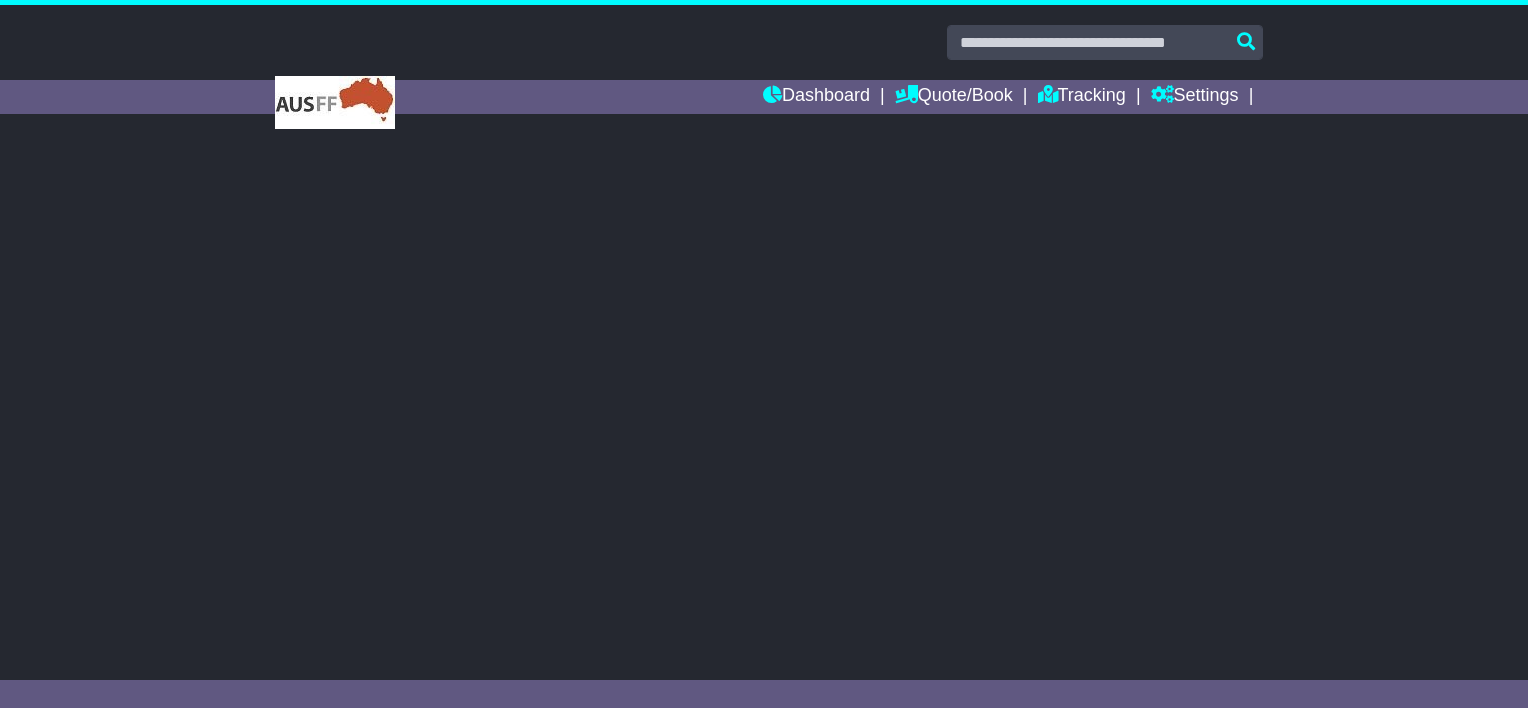scroll, scrollTop: 0, scrollLeft: 0, axis: both 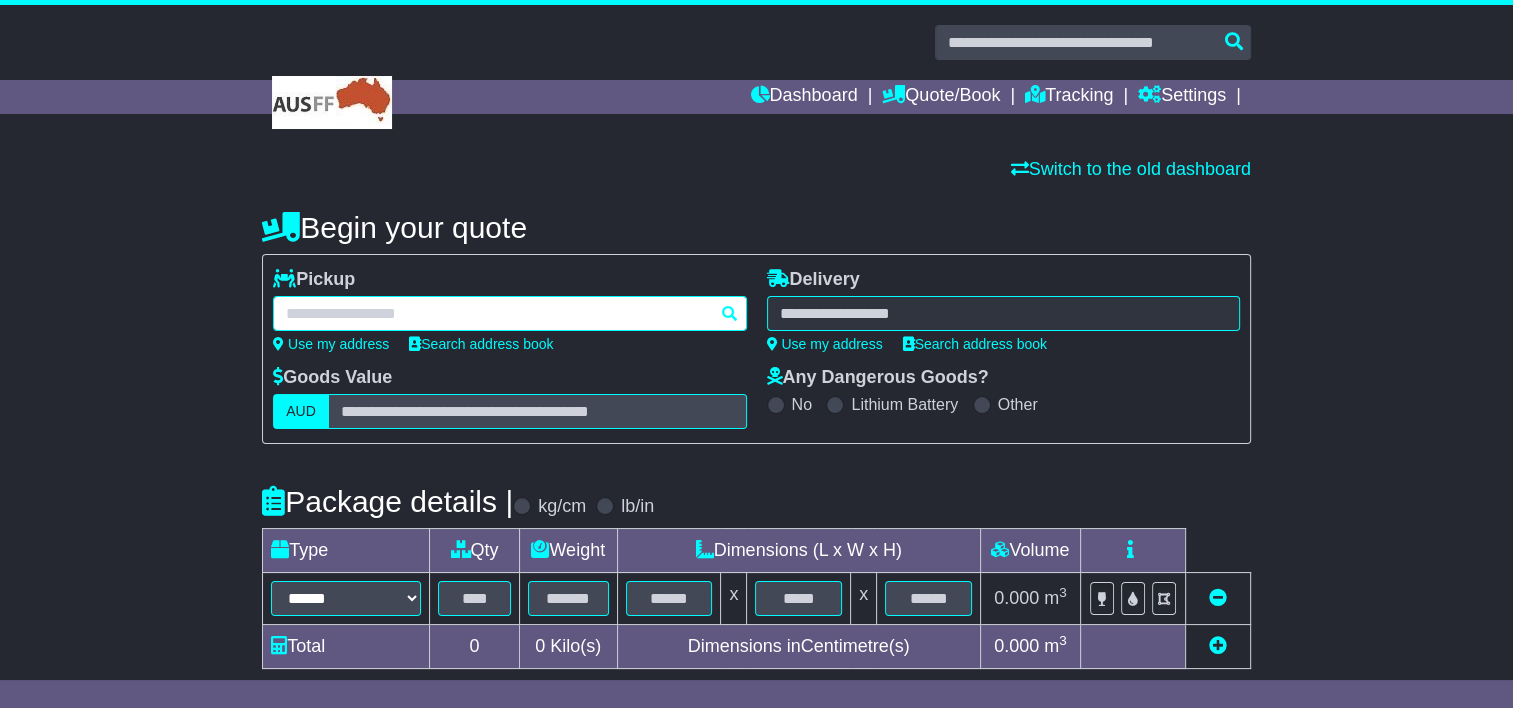 click at bounding box center (509, 313) 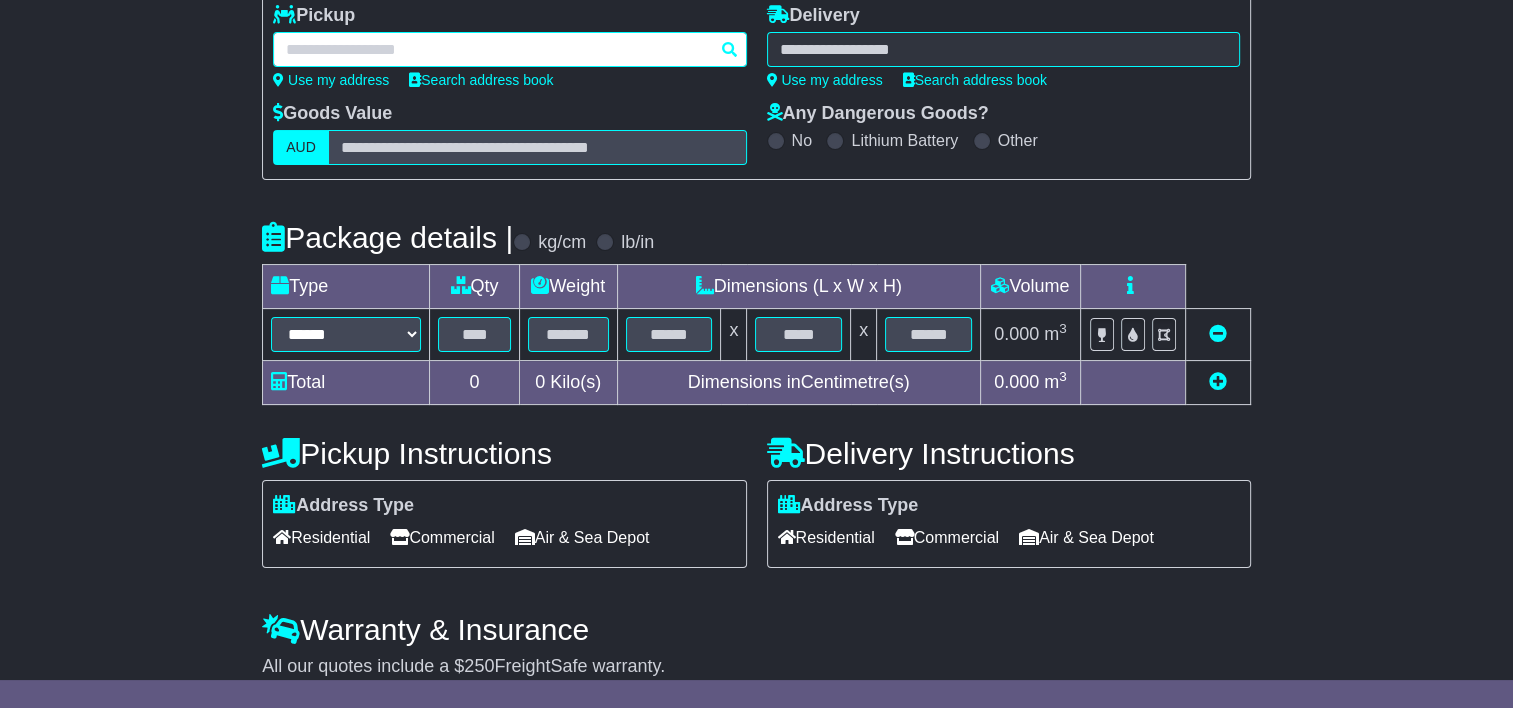scroll, scrollTop: 300, scrollLeft: 0, axis: vertical 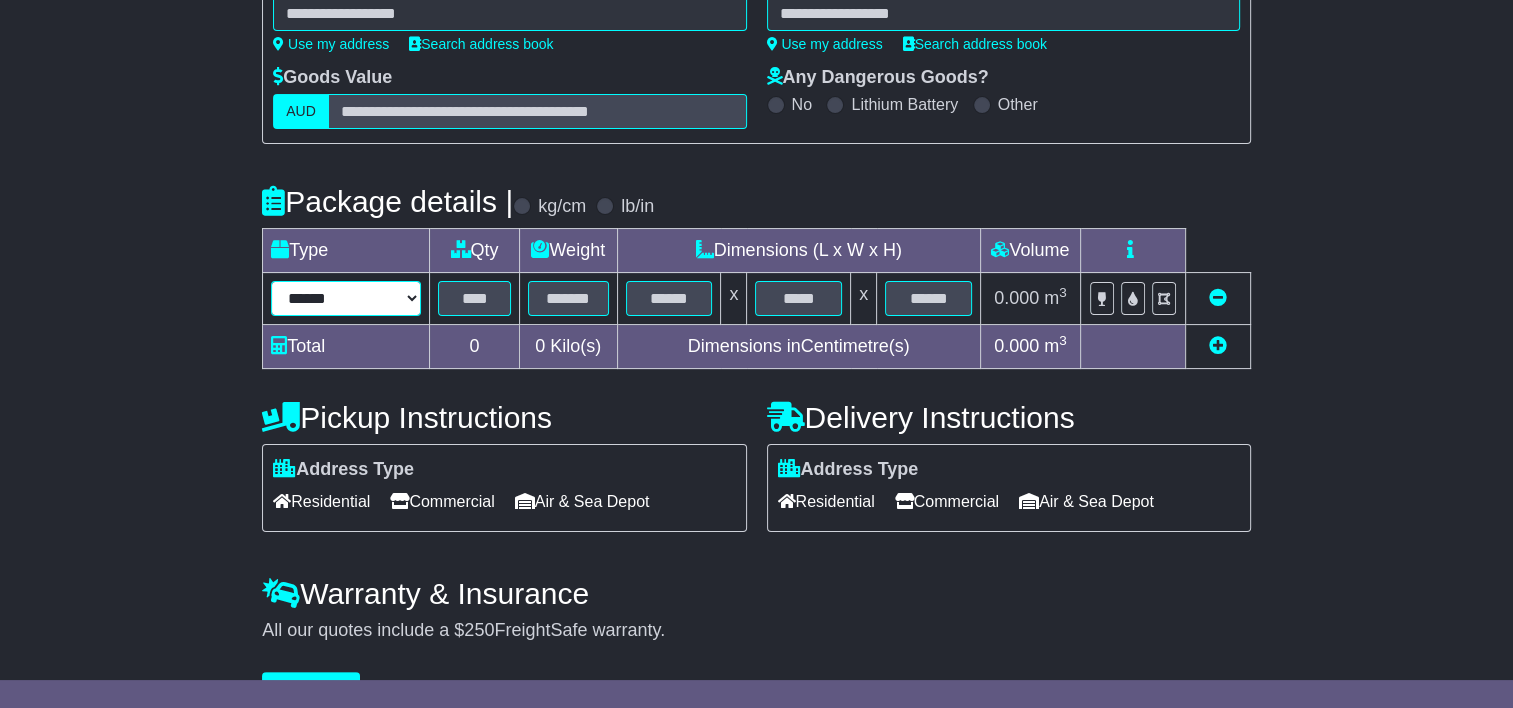 click on "****** ****** *** ******** ***** **** **** ****** *** *******" at bounding box center [346, 298] 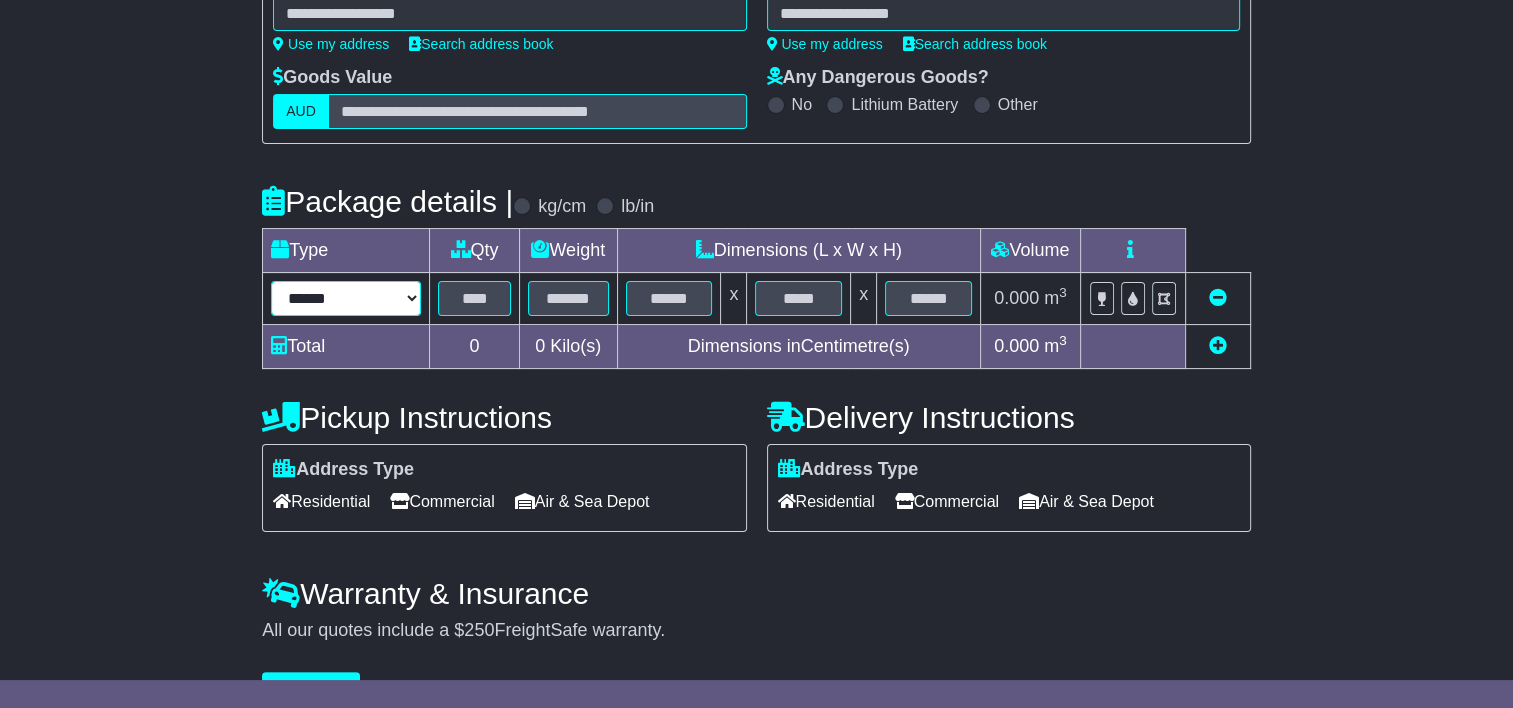 select on "*****" 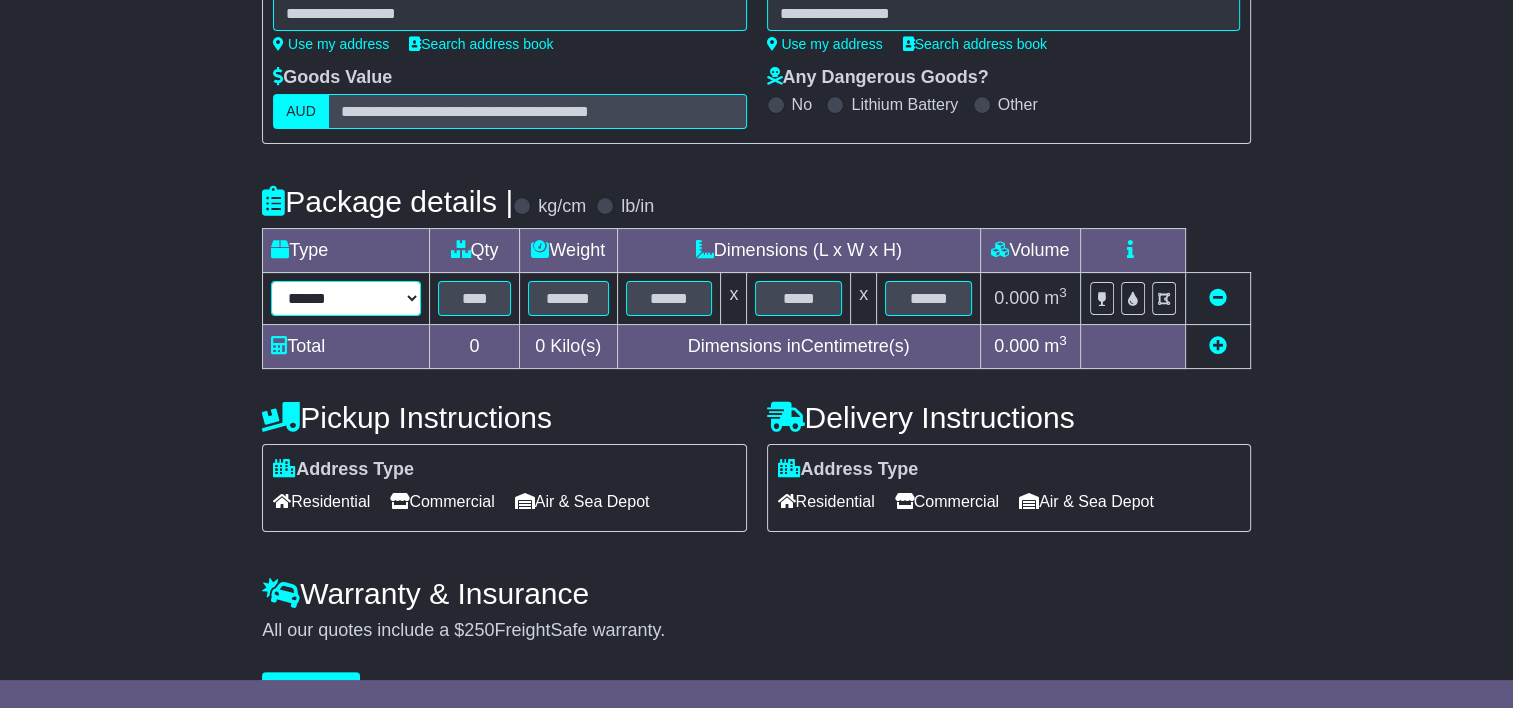 click on "****** ****** *** ******** ***** **** **** ****** *** *******" at bounding box center (346, 298) 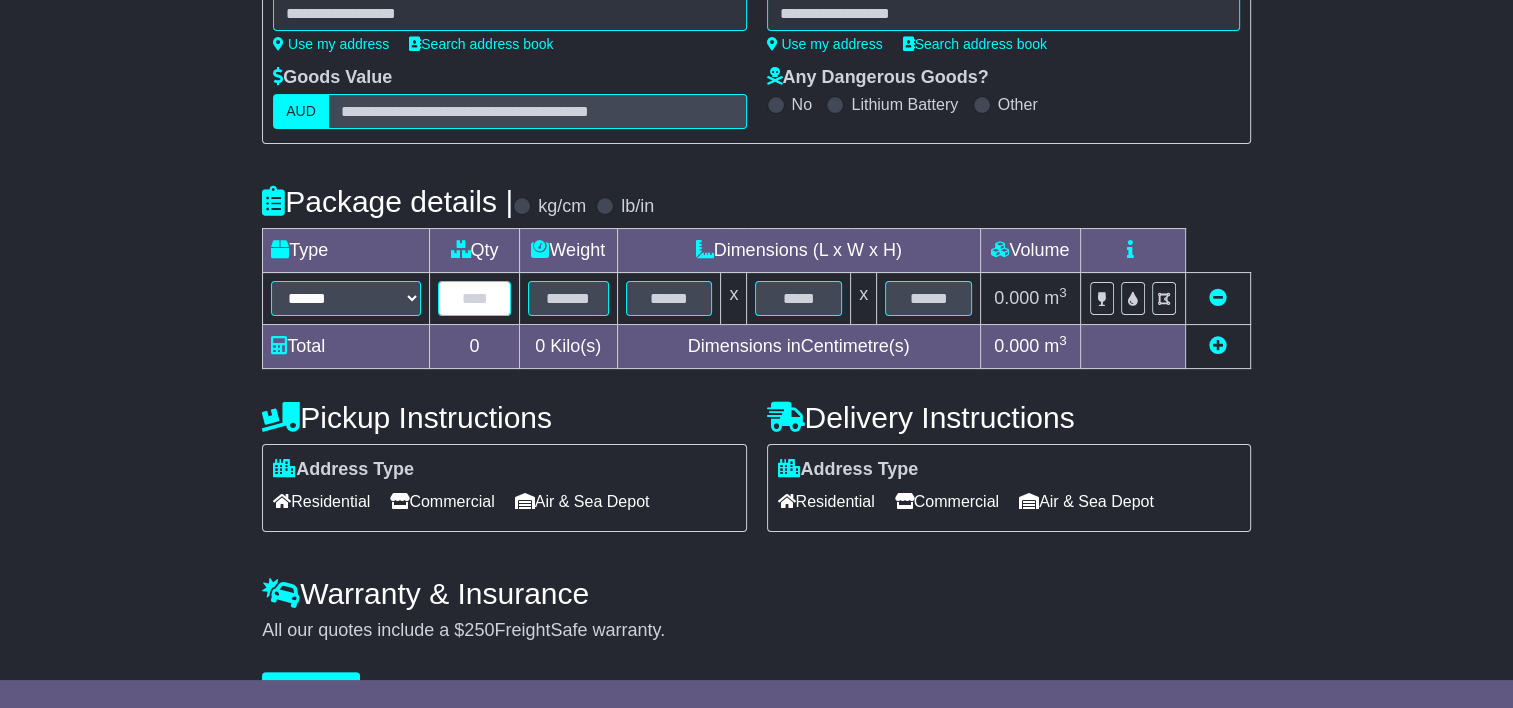click at bounding box center [474, 298] 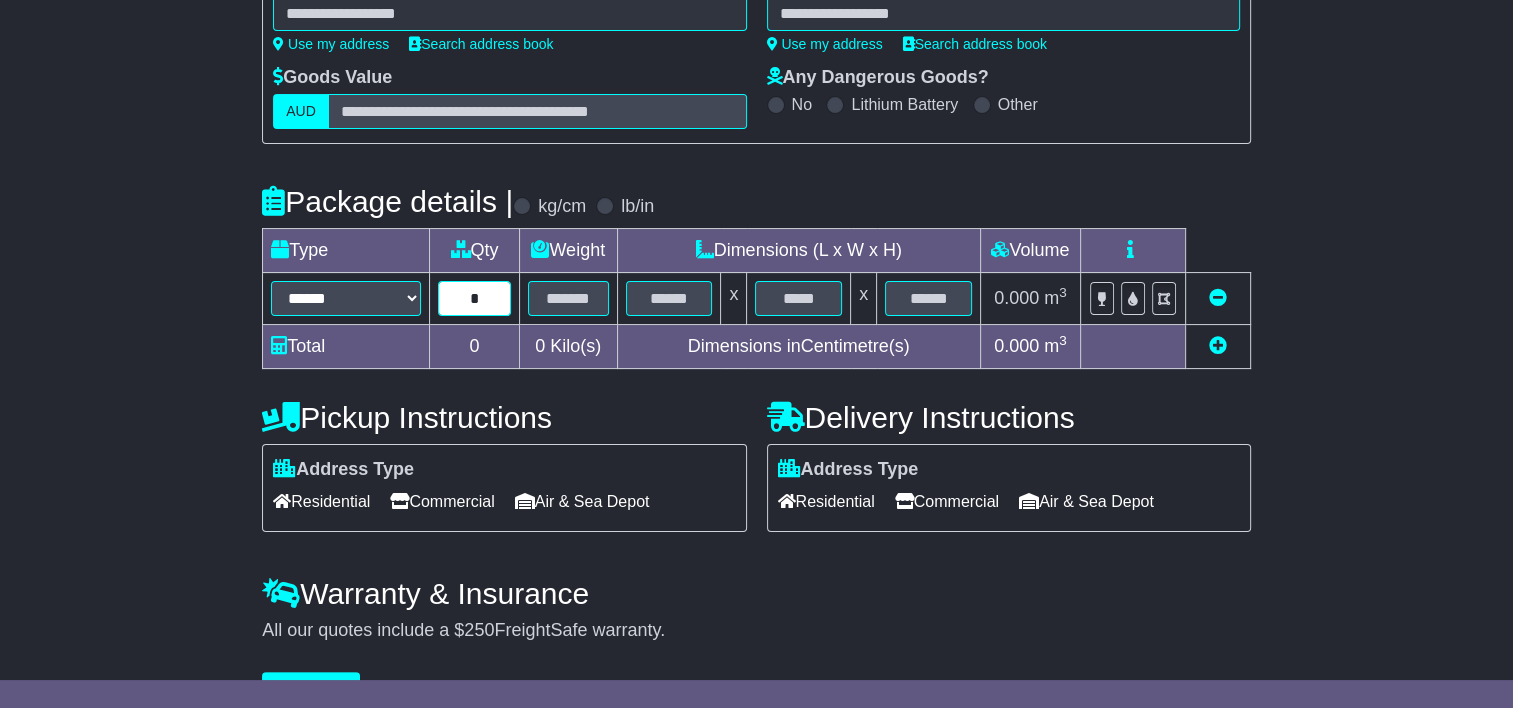 type on "*" 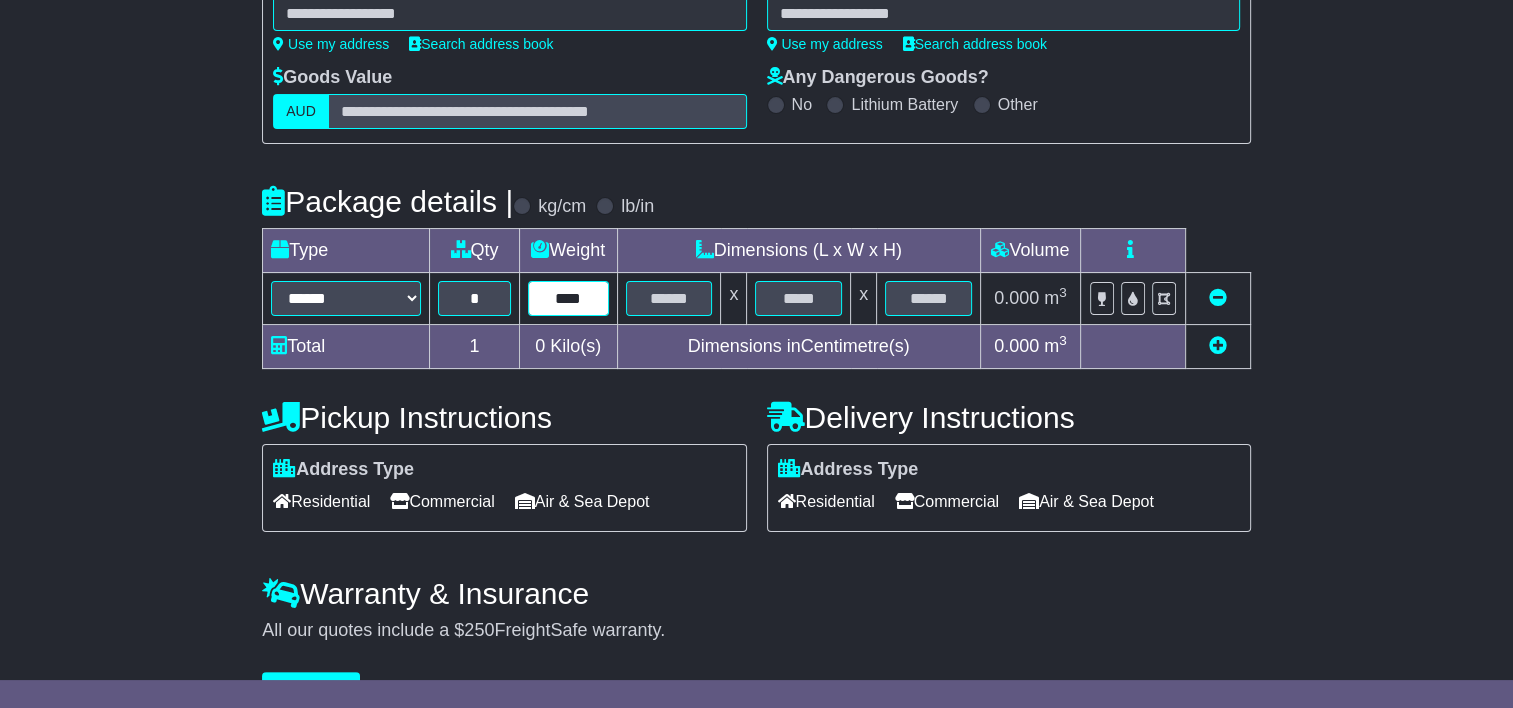 type on "****" 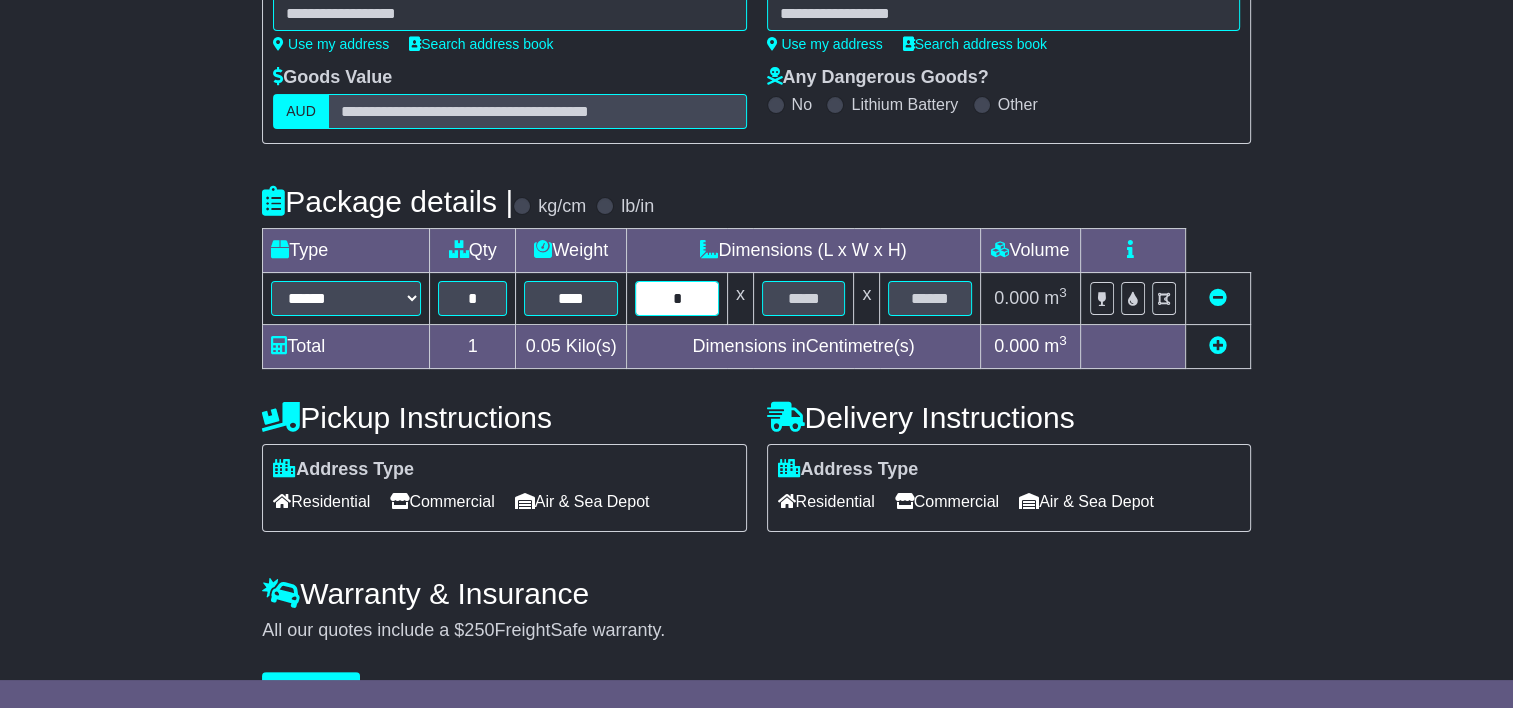 type on "*" 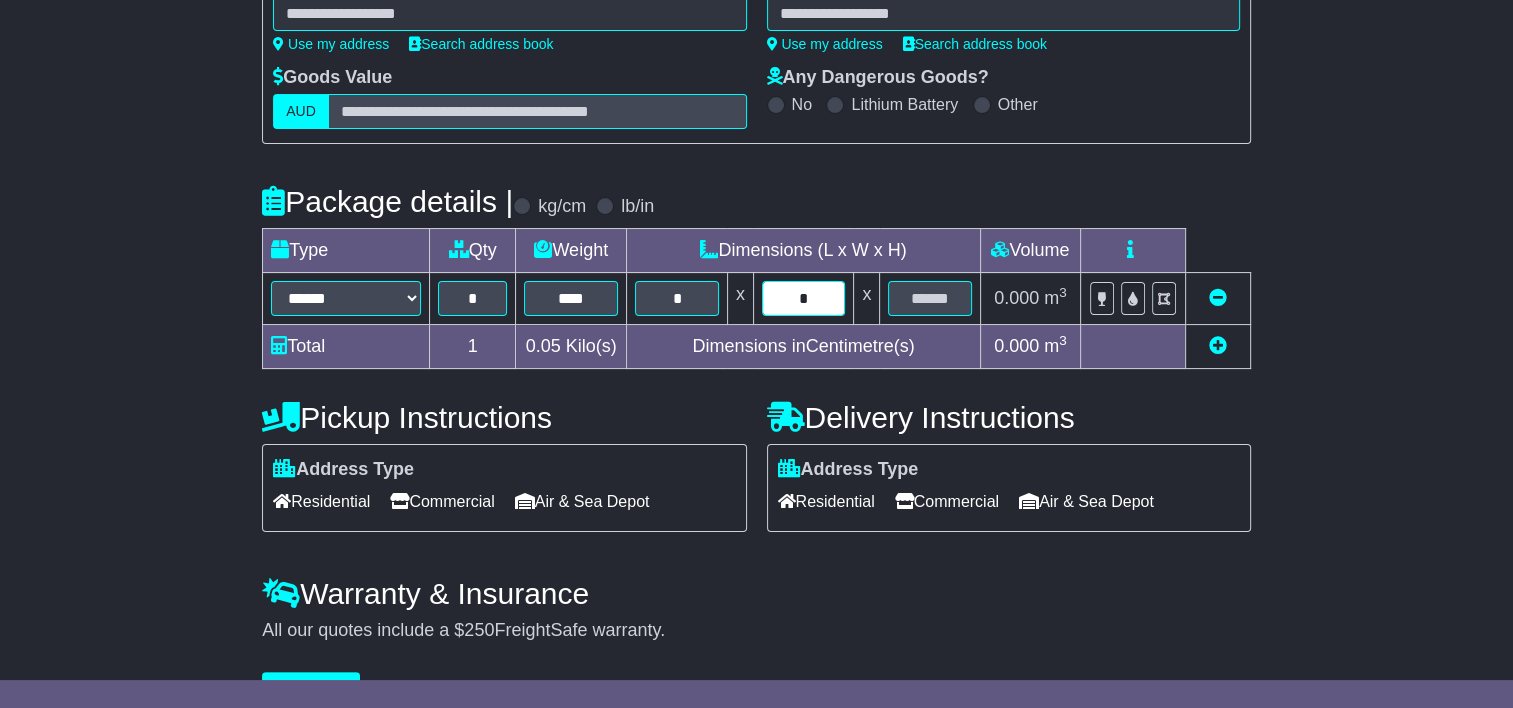 type on "*" 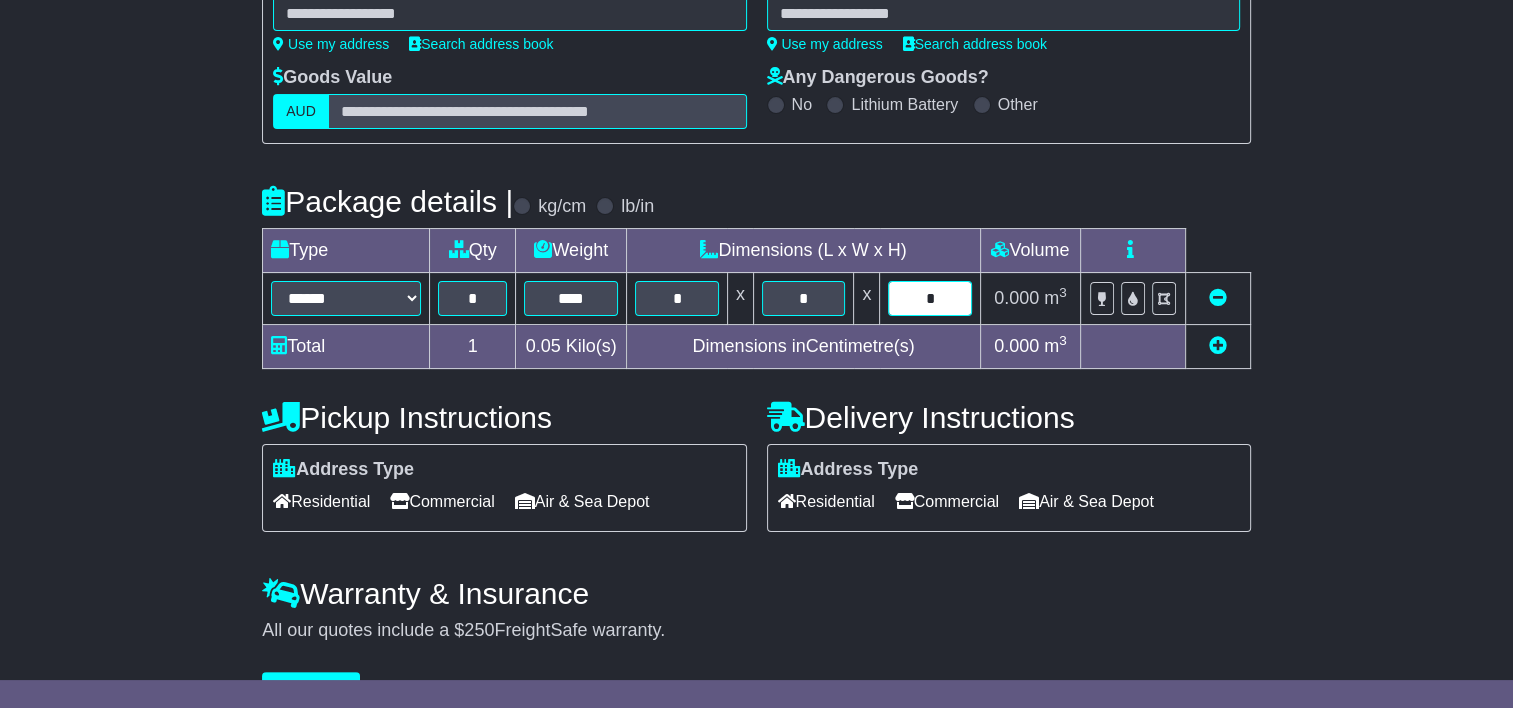 type on "*" 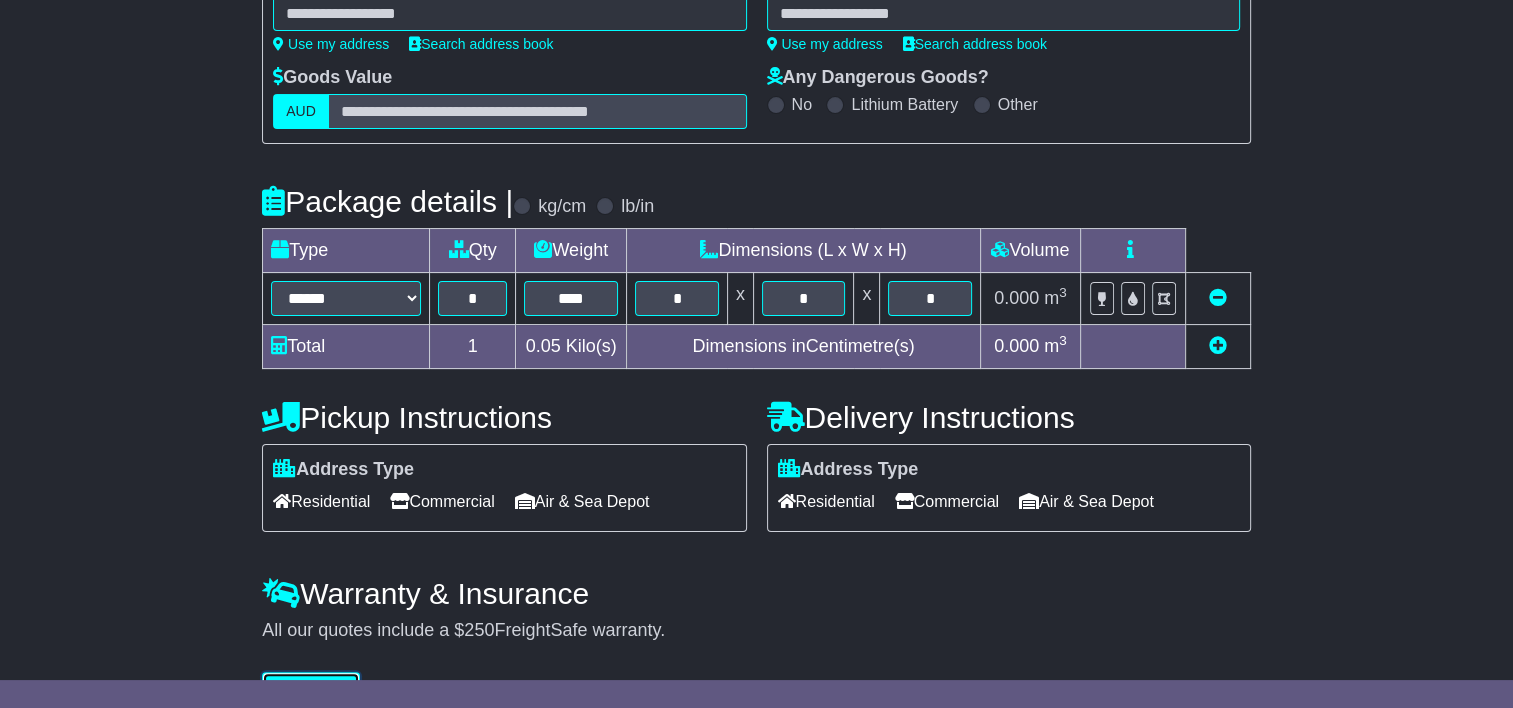 type 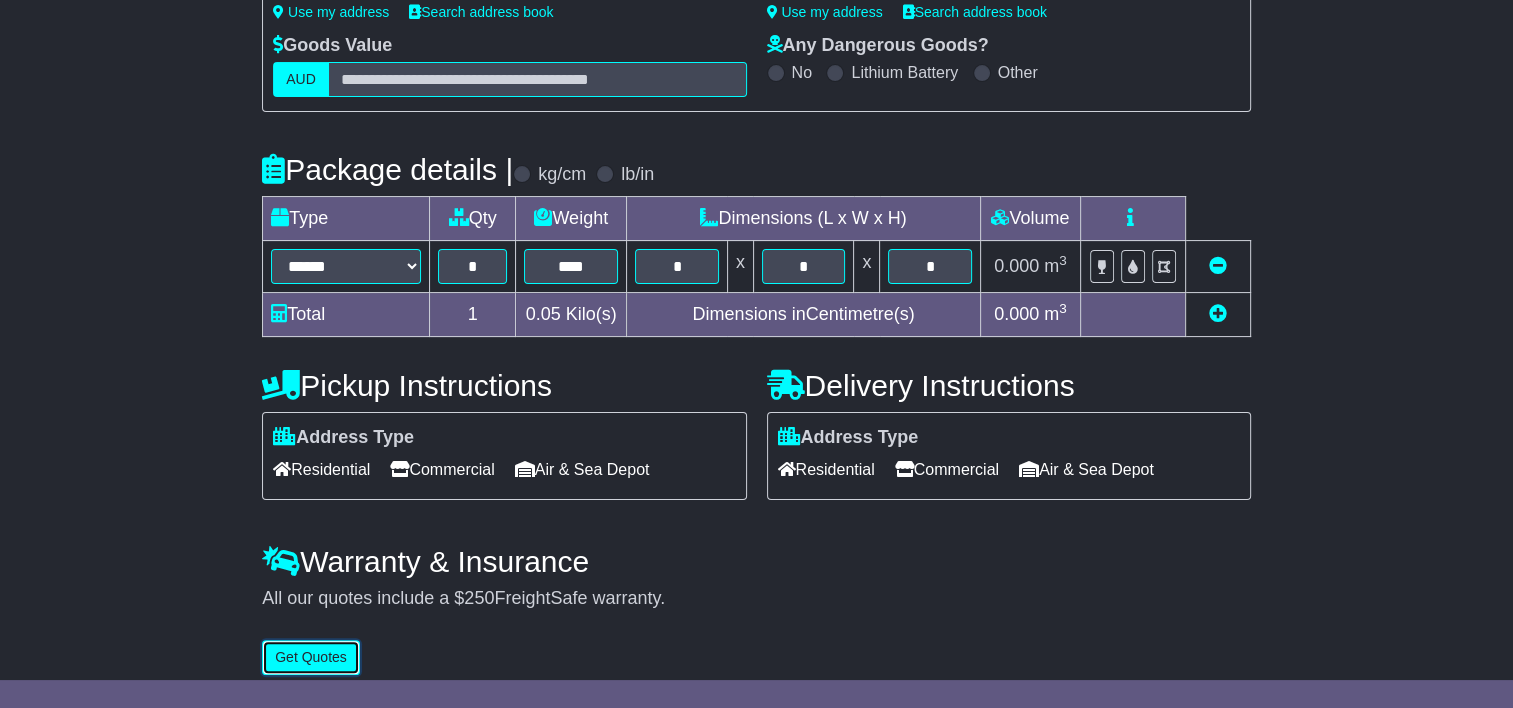 scroll, scrollTop: 347, scrollLeft: 0, axis: vertical 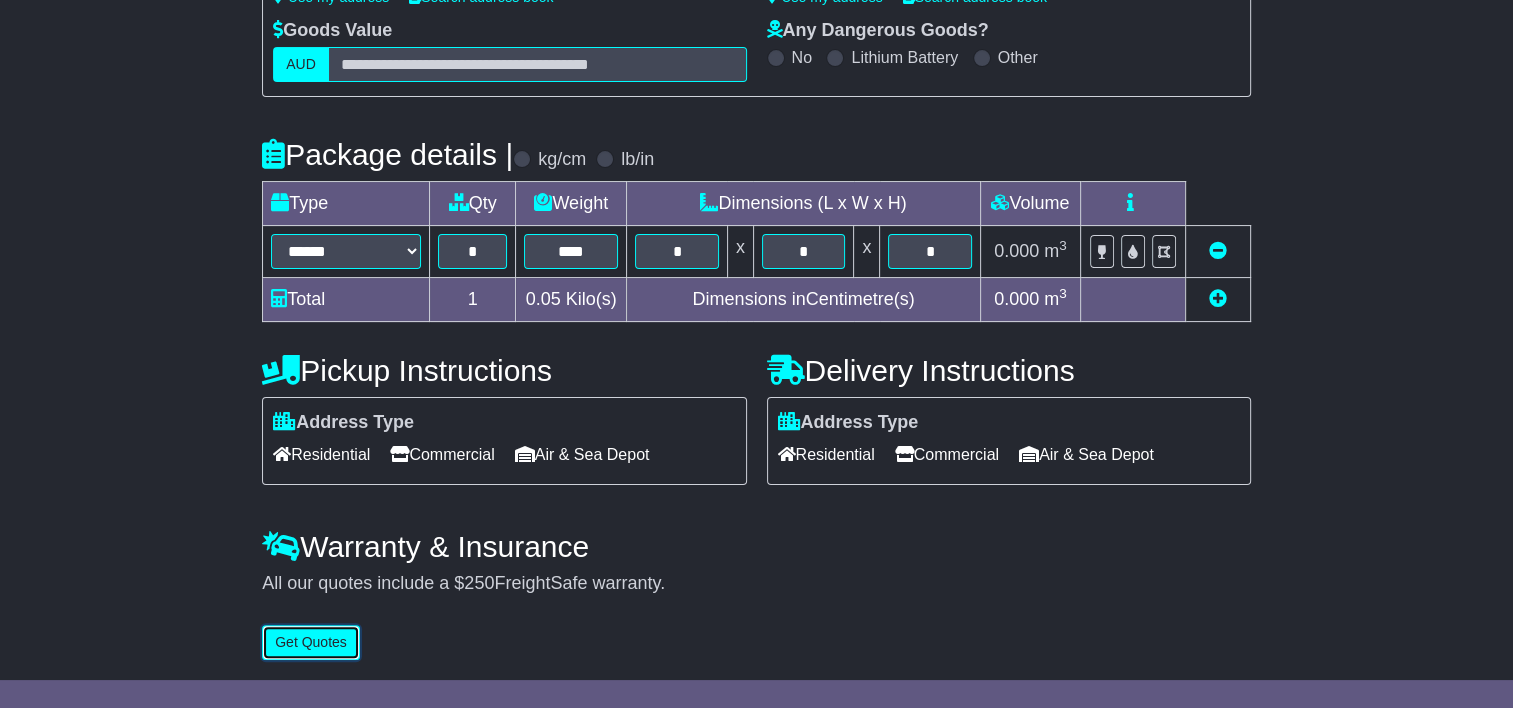 click on "Get Quotes" at bounding box center [311, 642] 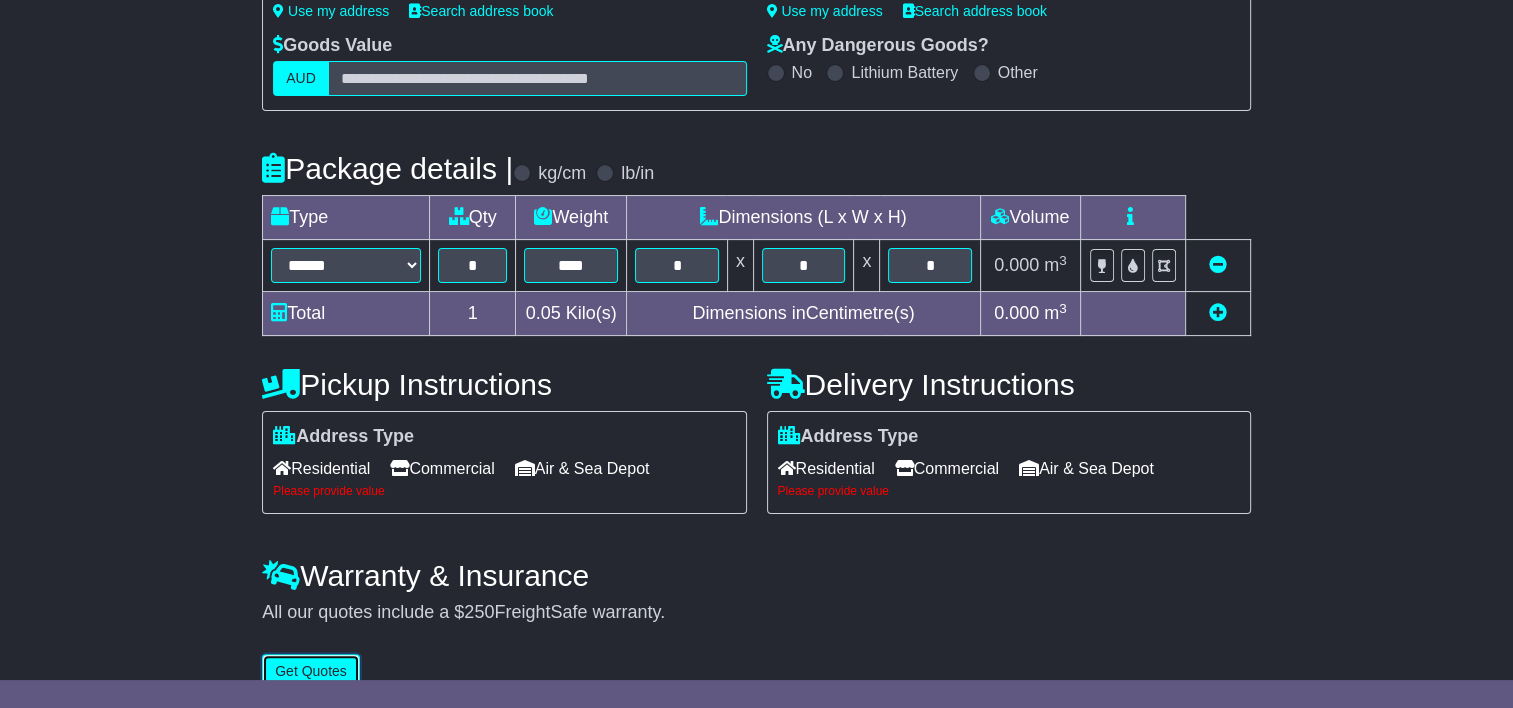 scroll, scrollTop: 361, scrollLeft: 0, axis: vertical 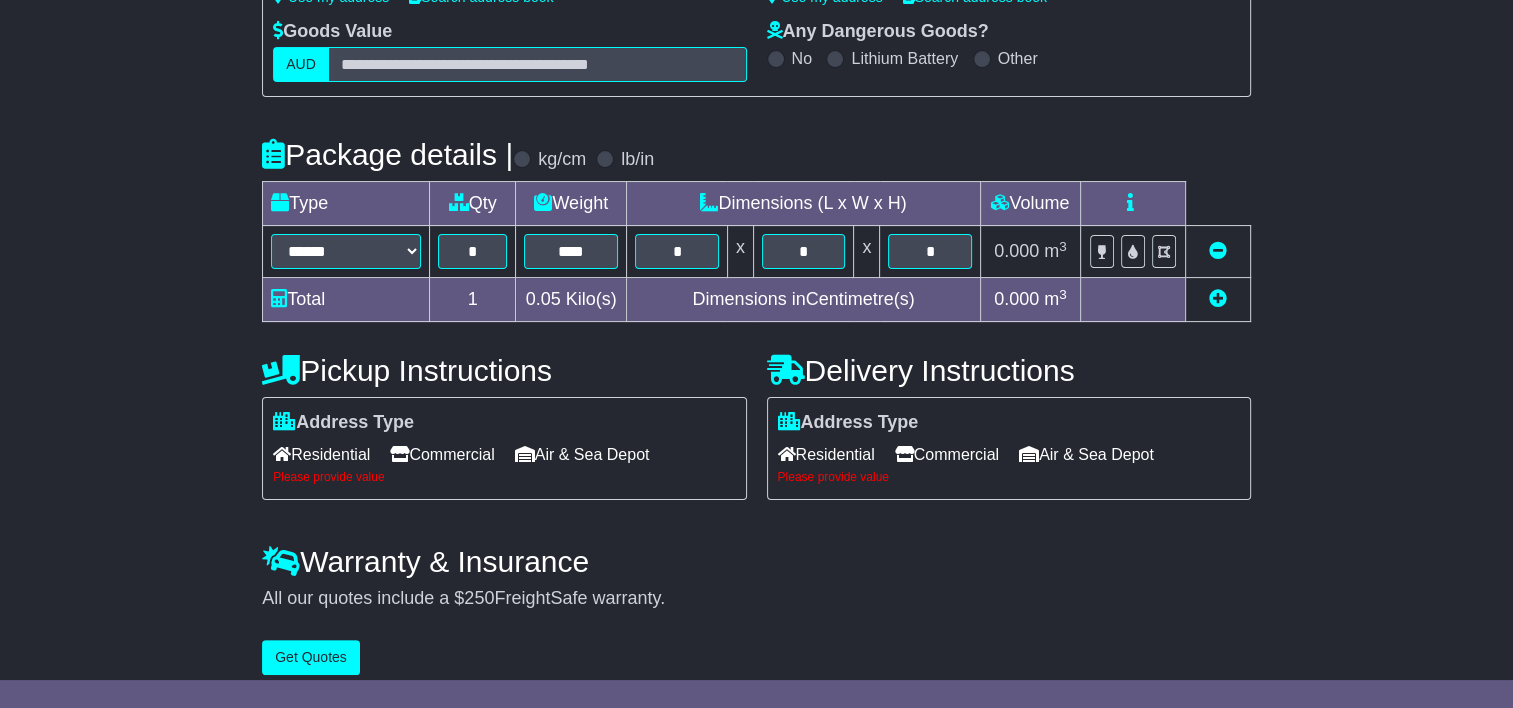 click on "Residential" at bounding box center [321, 454] 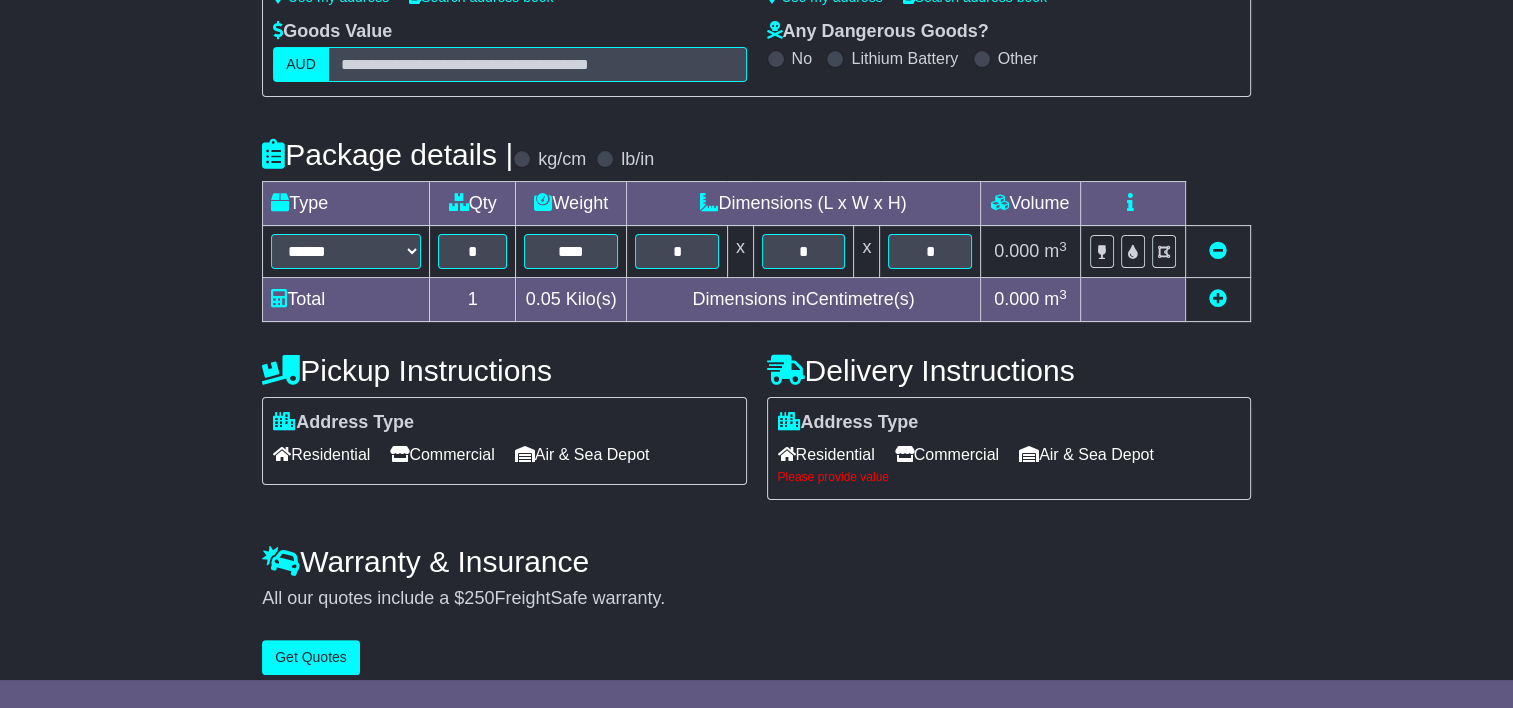 click on "Commercial" at bounding box center [442, 454] 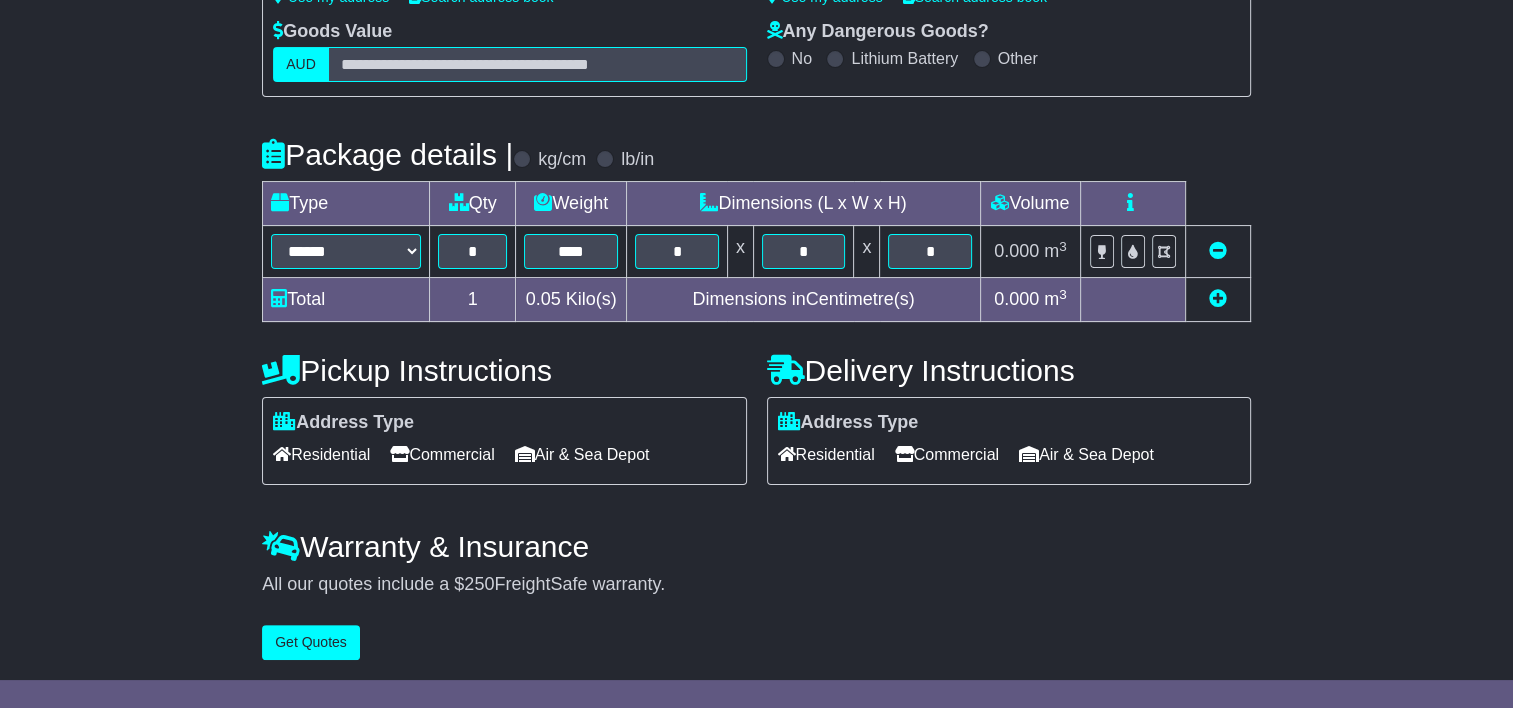 scroll, scrollTop: 161, scrollLeft: 0, axis: vertical 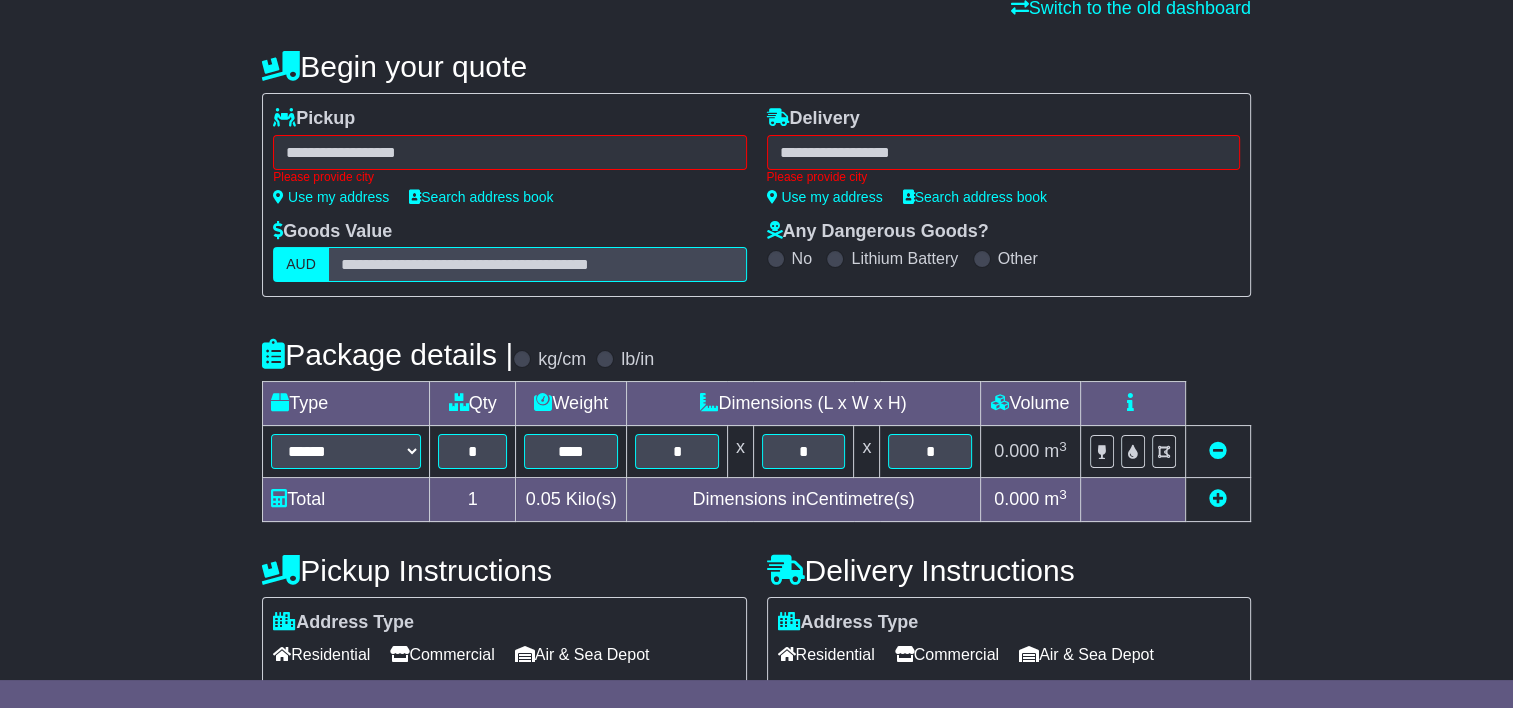click on "Please provide city" at bounding box center (509, 159) 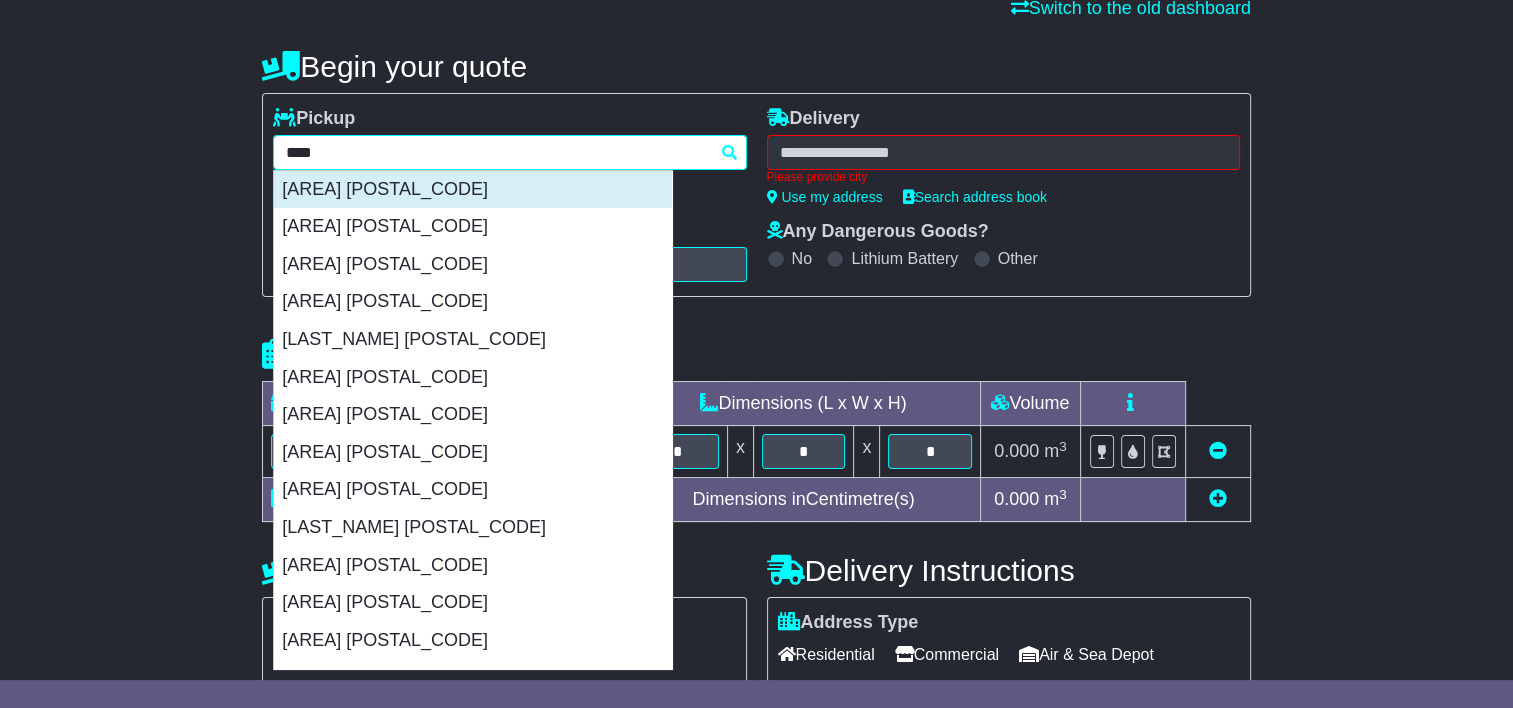 click on "ALAWA 0810" at bounding box center (473, 190) 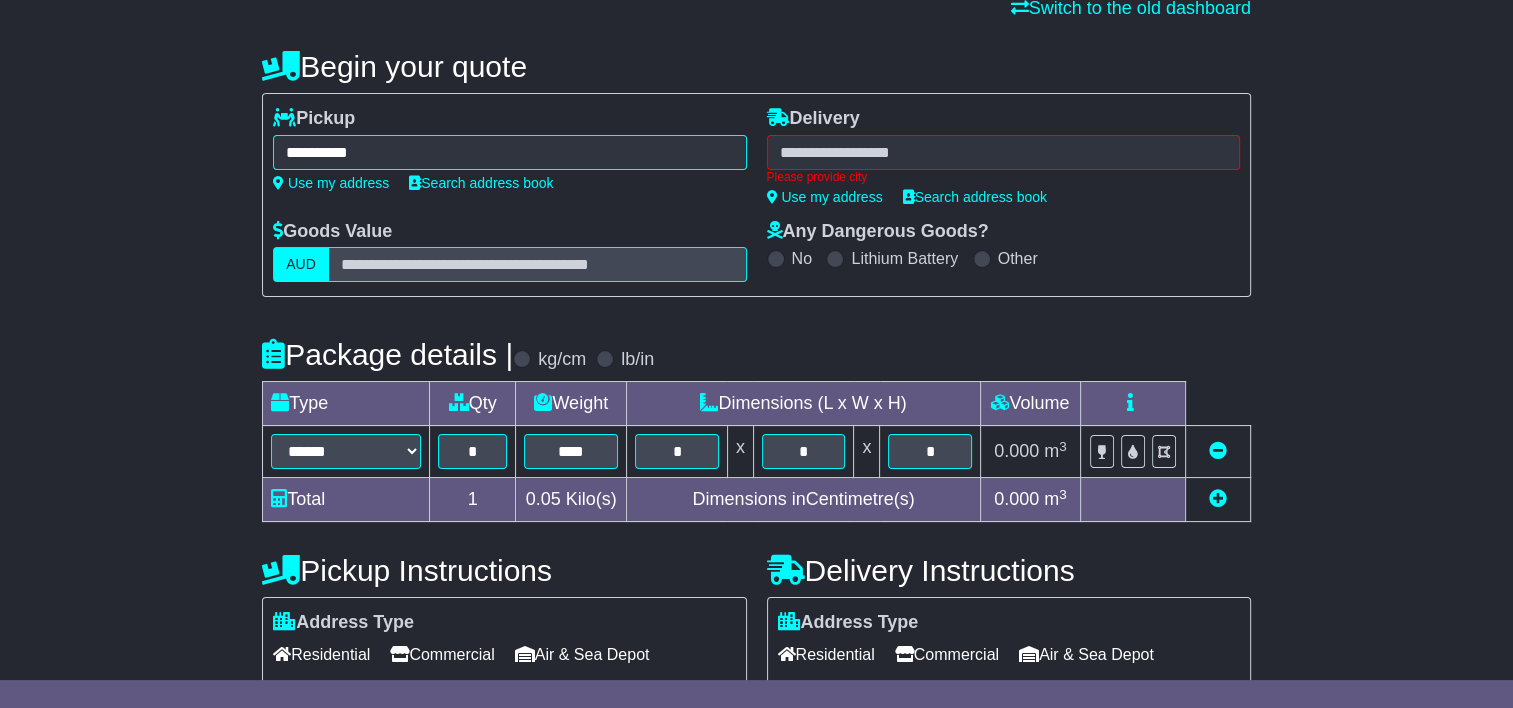 type on "**********" 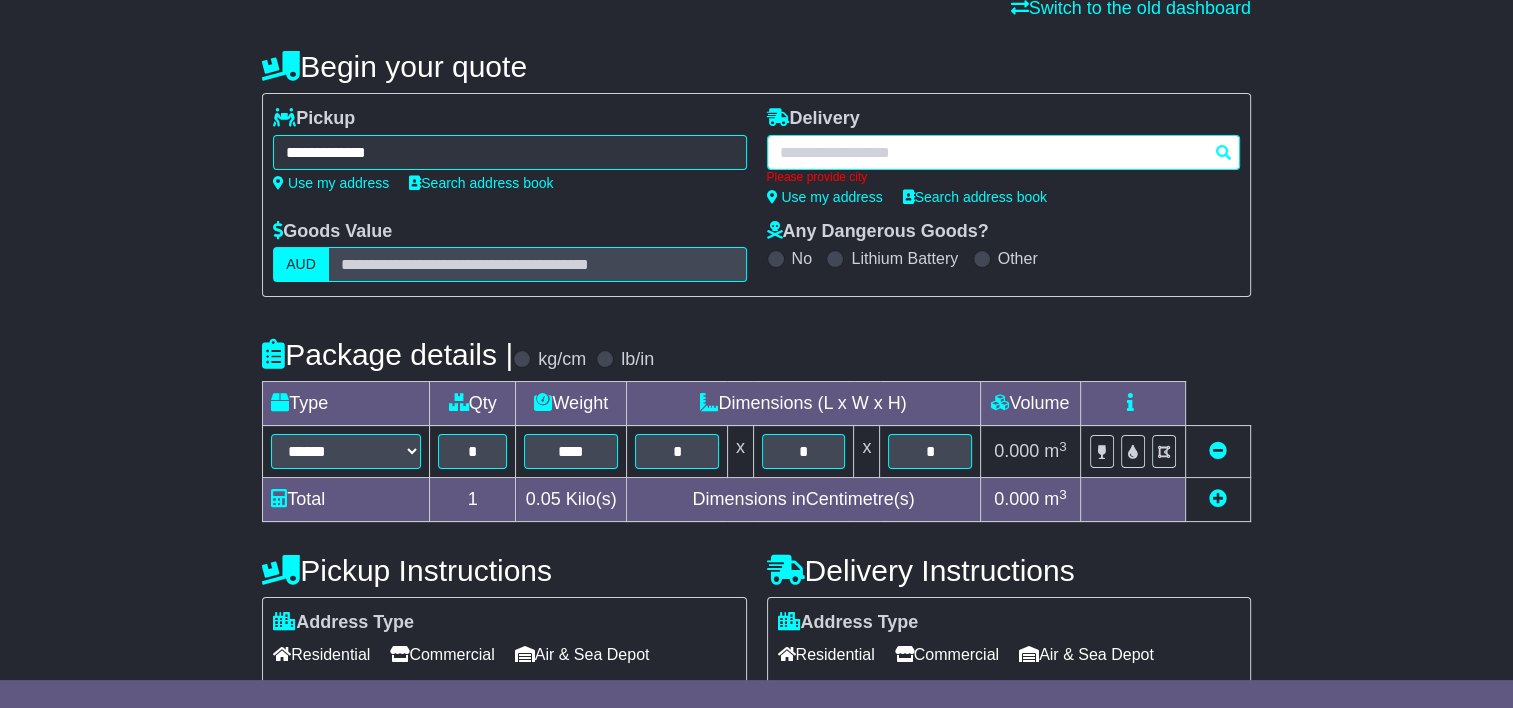 click on "Please provide city" at bounding box center (1003, 159) 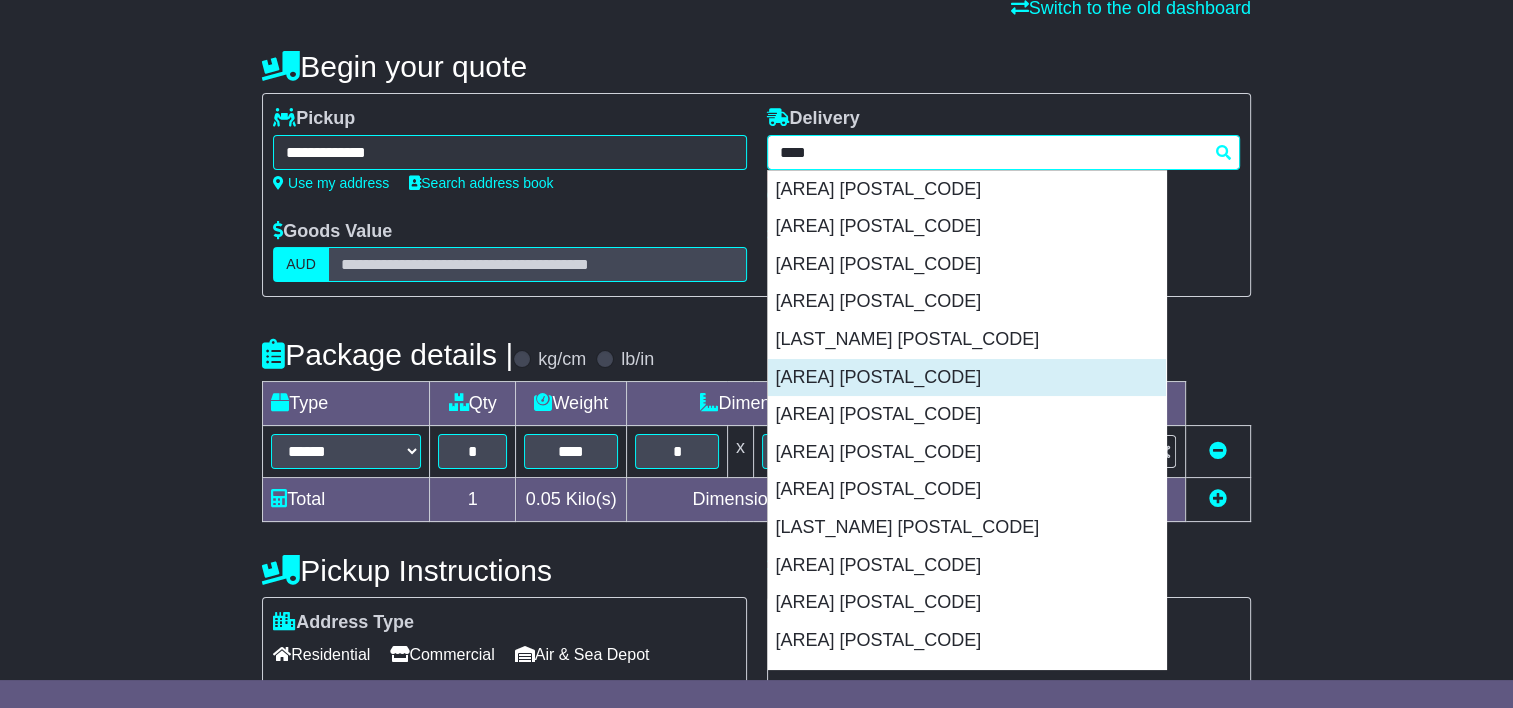 click on "LEE POINT 0810" at bounding box center [967, 378] 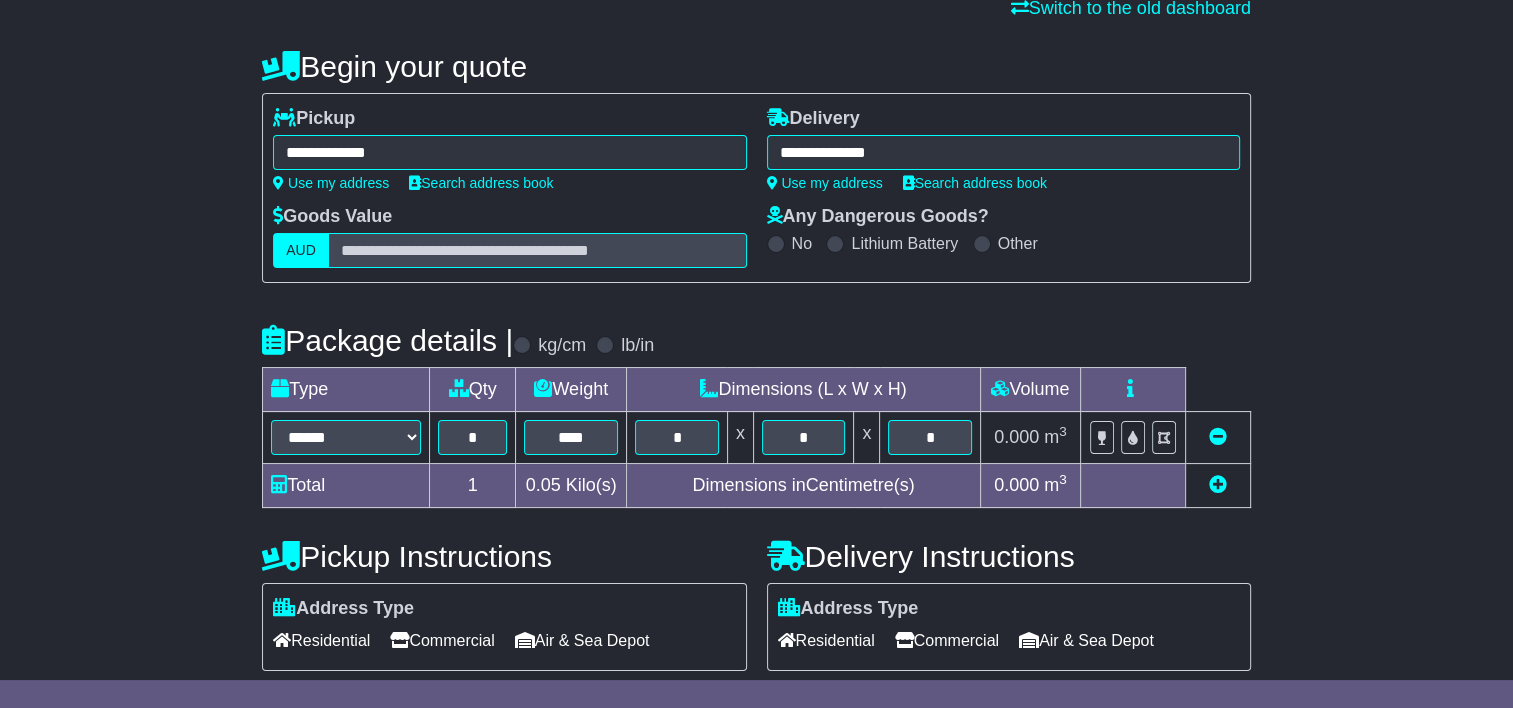 type on "**********" 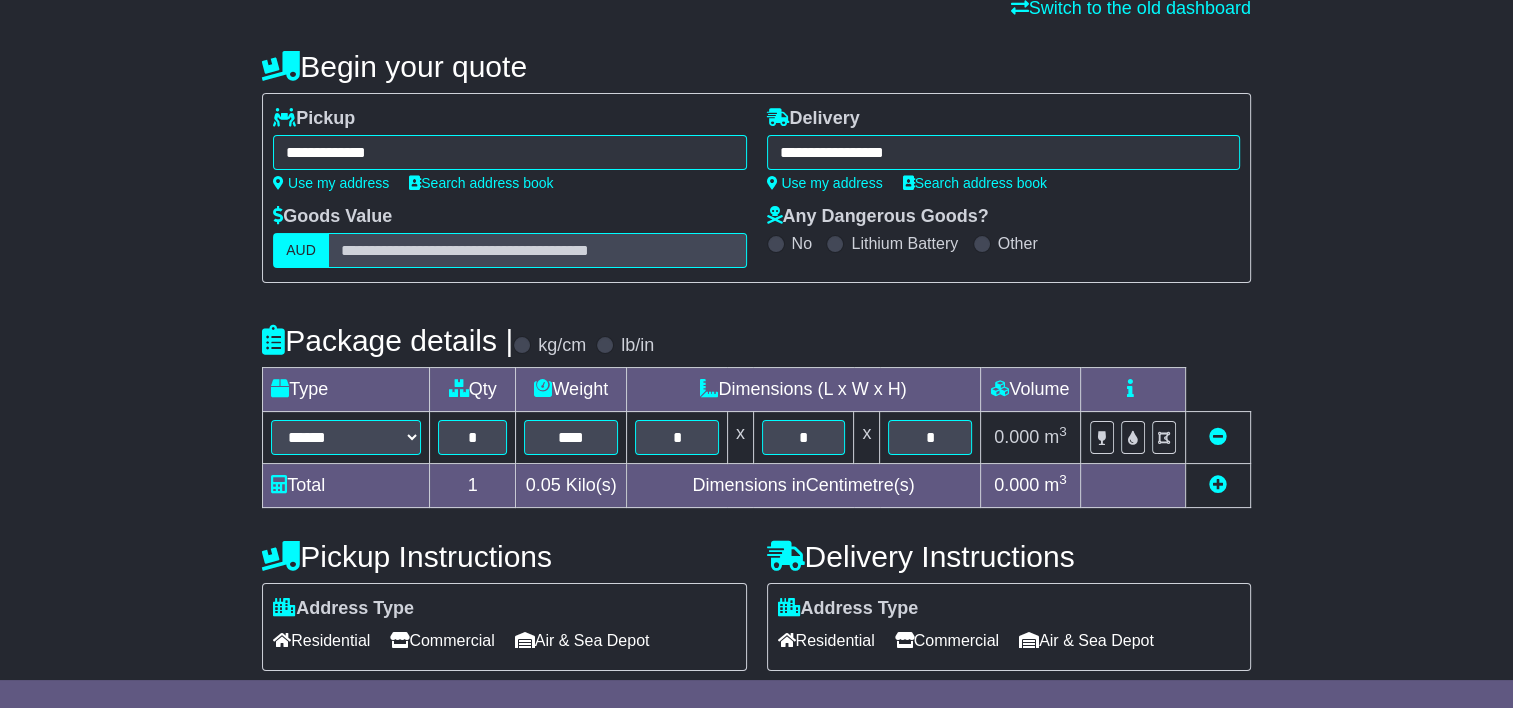 scroll, scrollTop: 348, scrollLeft: 0, axis: vertical 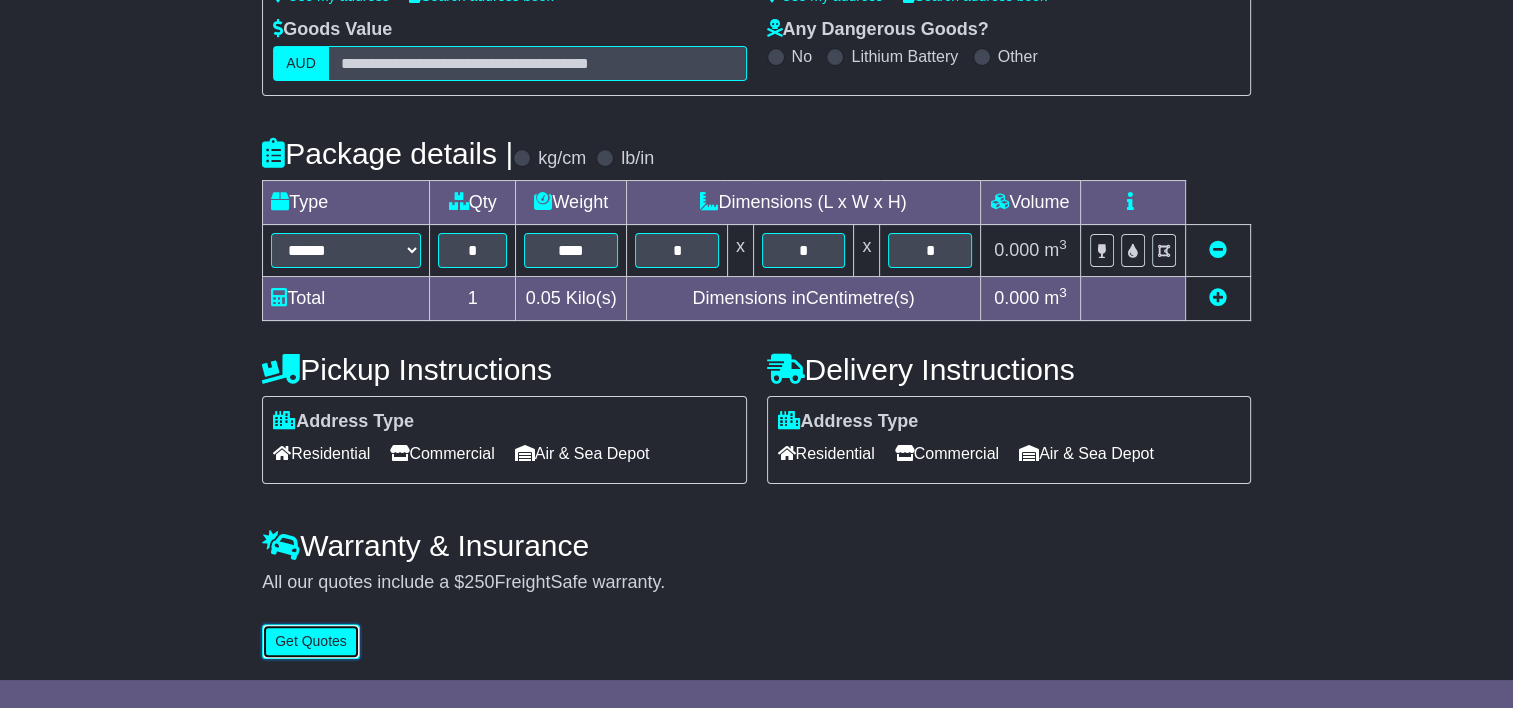 click on "Get Quotes" at bounding box center [311, 641] 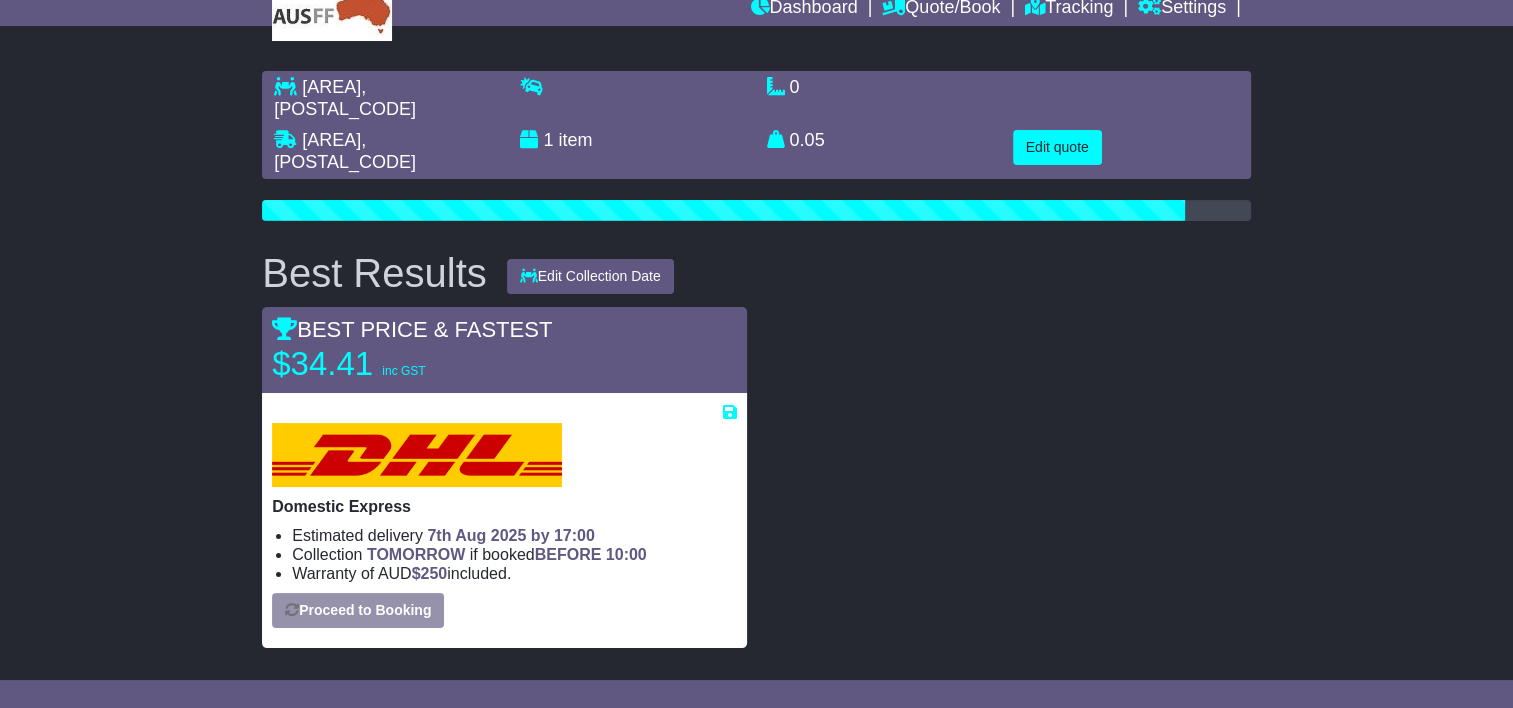 scroll, scrollTop: 100, scrollLeft: 0, axis: vertical 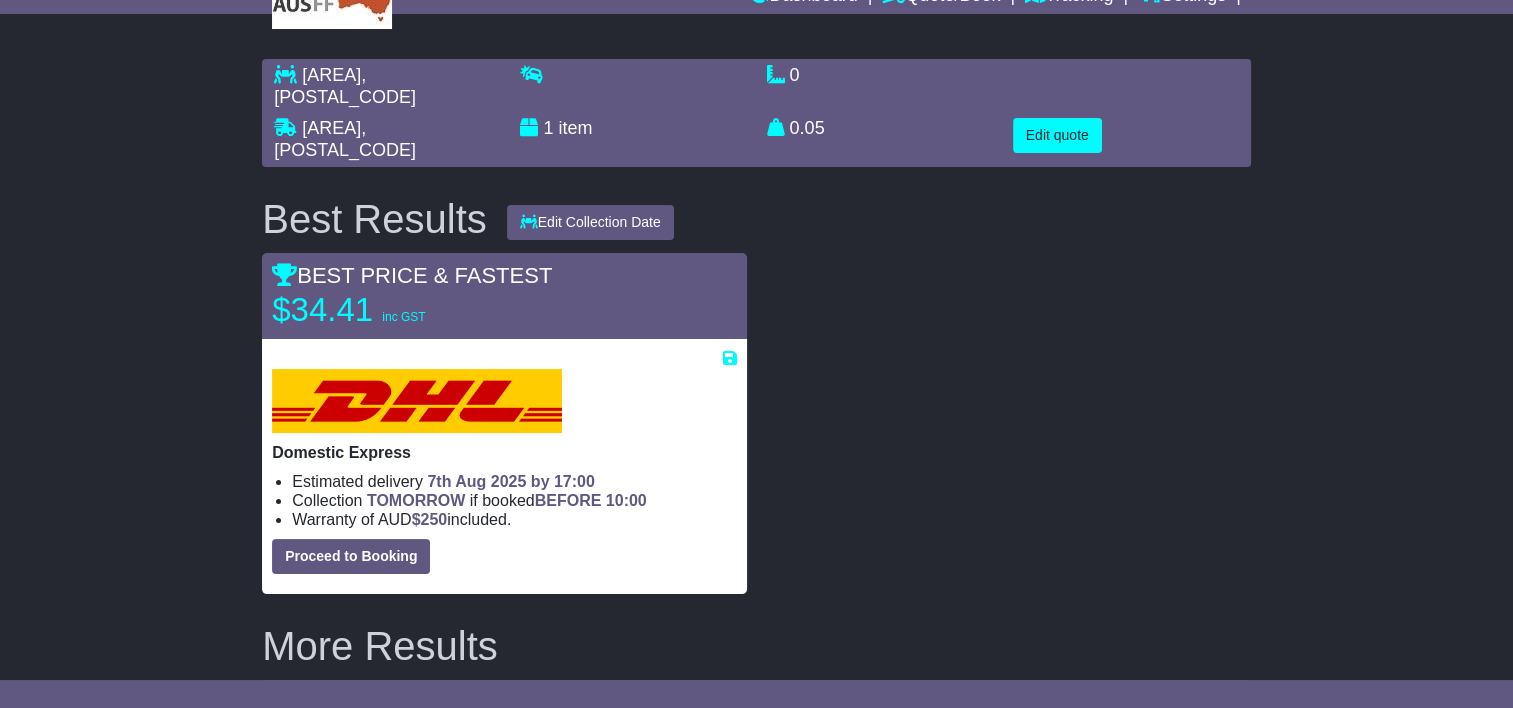 click on "$34.41
inc GST" at bounding box center [397, 310] 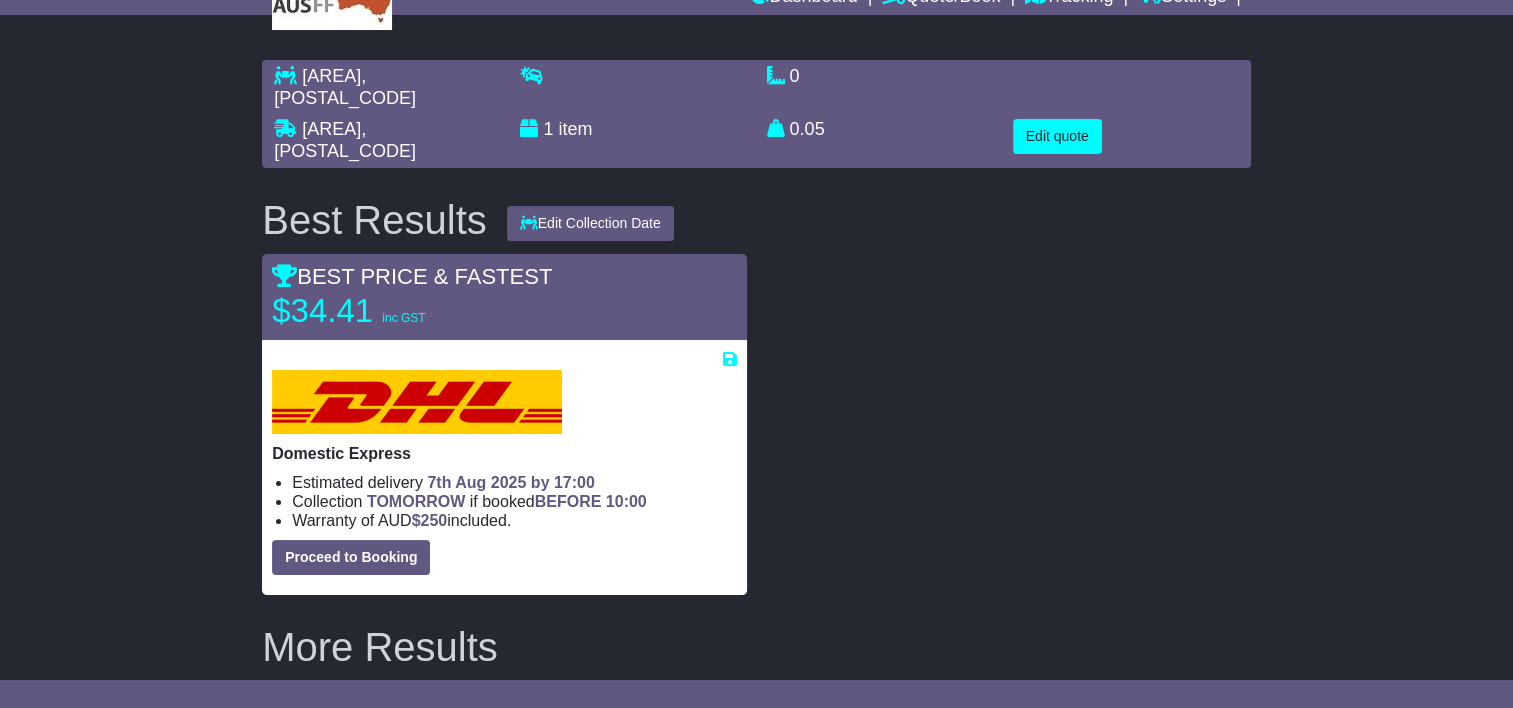 scroll, scrollTop: 0, scrollLeft: 0, axis: both 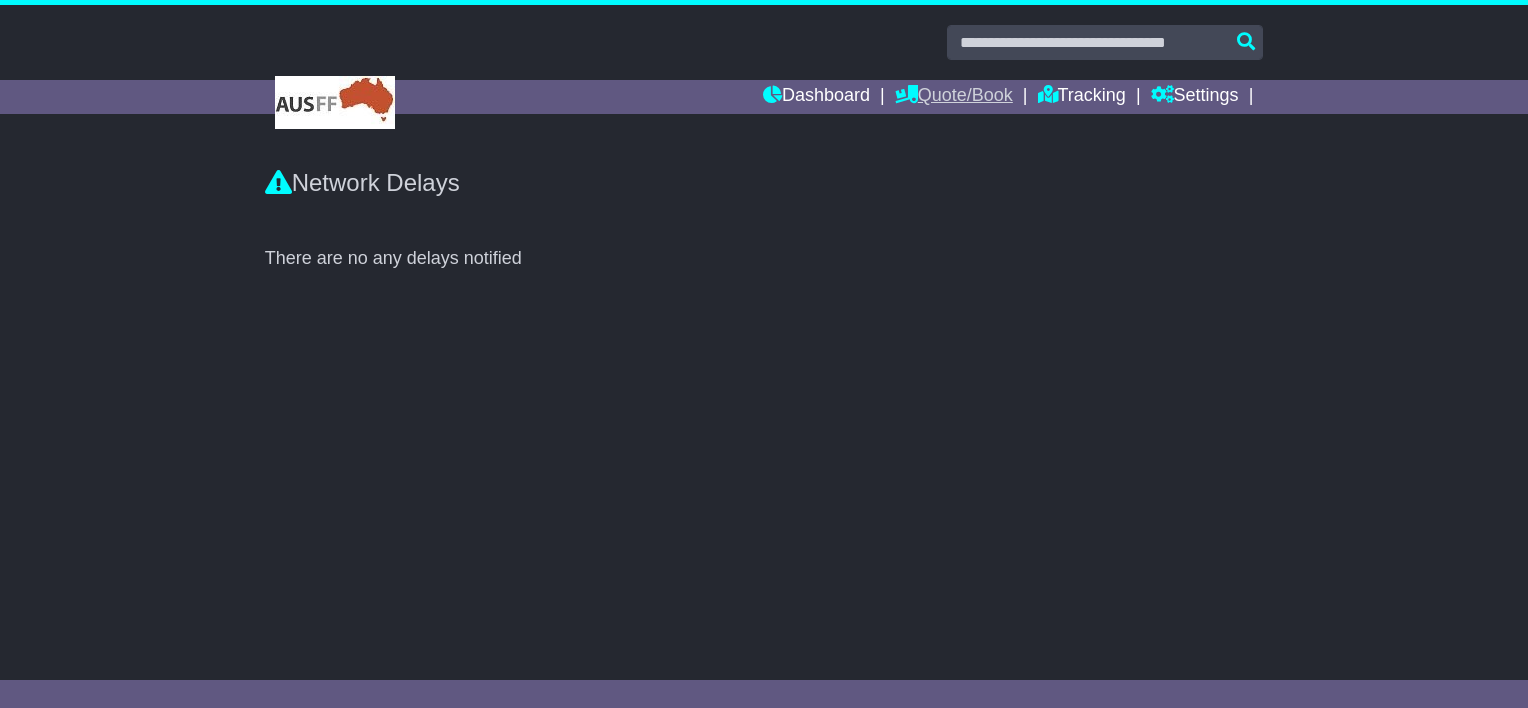 click on "Quote/Book" at bounding box center [954, 97] 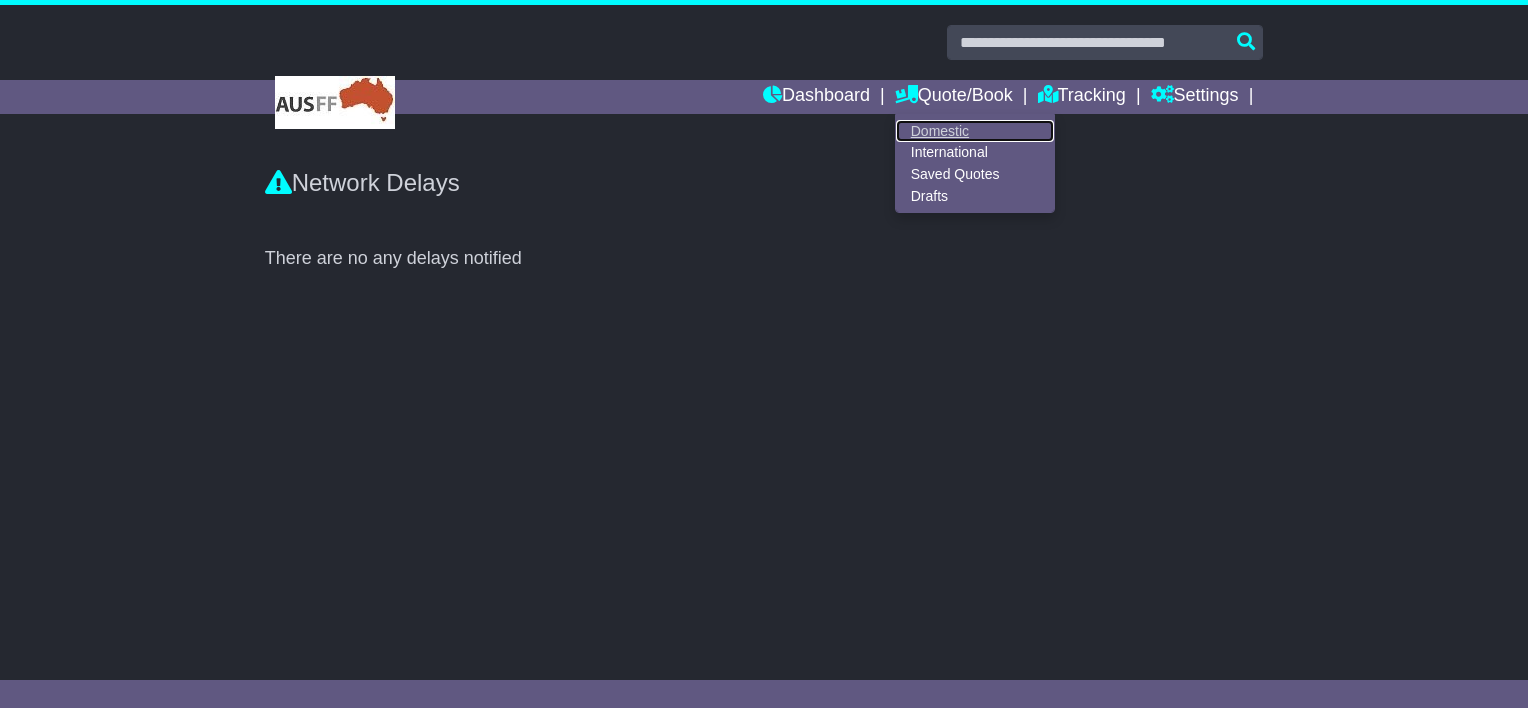 click on "Domestic" at bounding box center (975, 131) 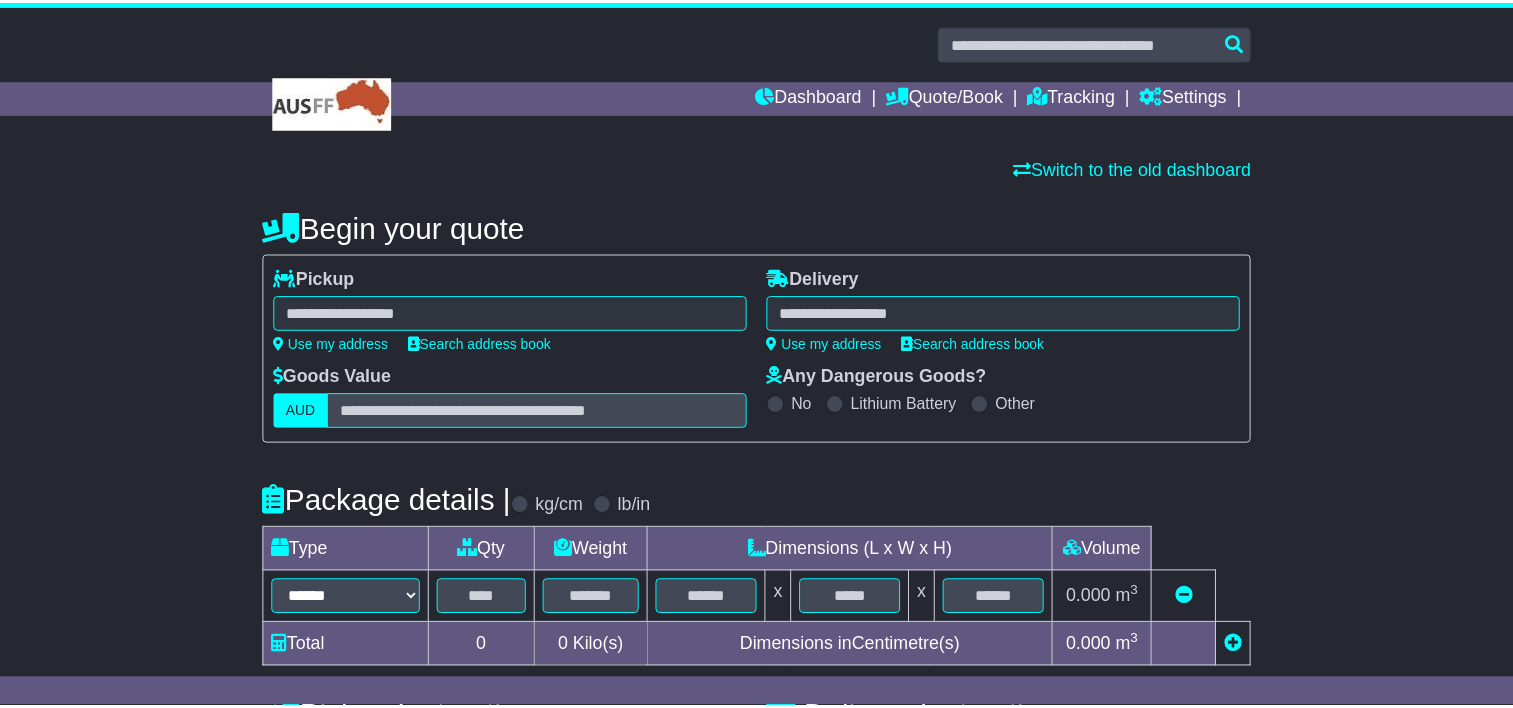 scroll, scrollTop: 0, scrollLeft: 0, axis: both 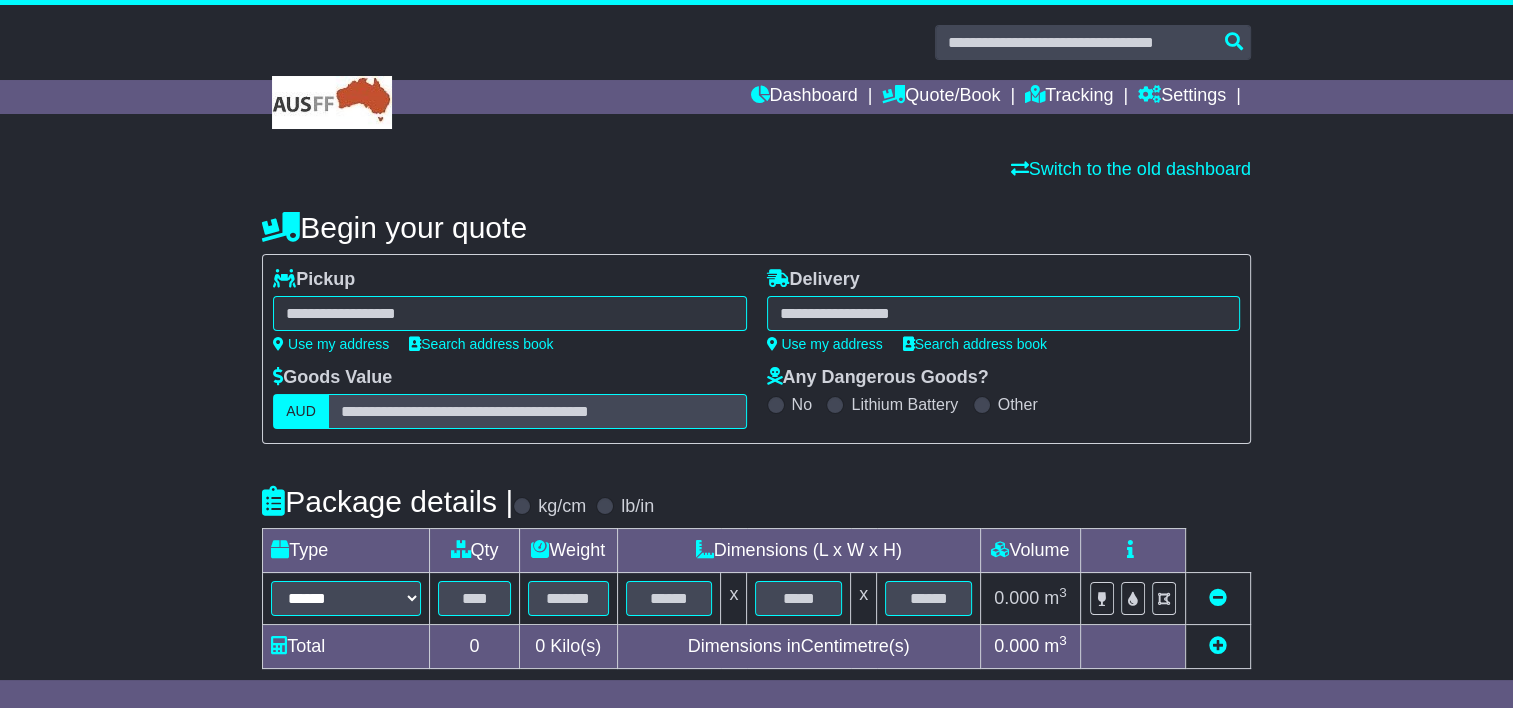 click at bounding box center (509, 313) 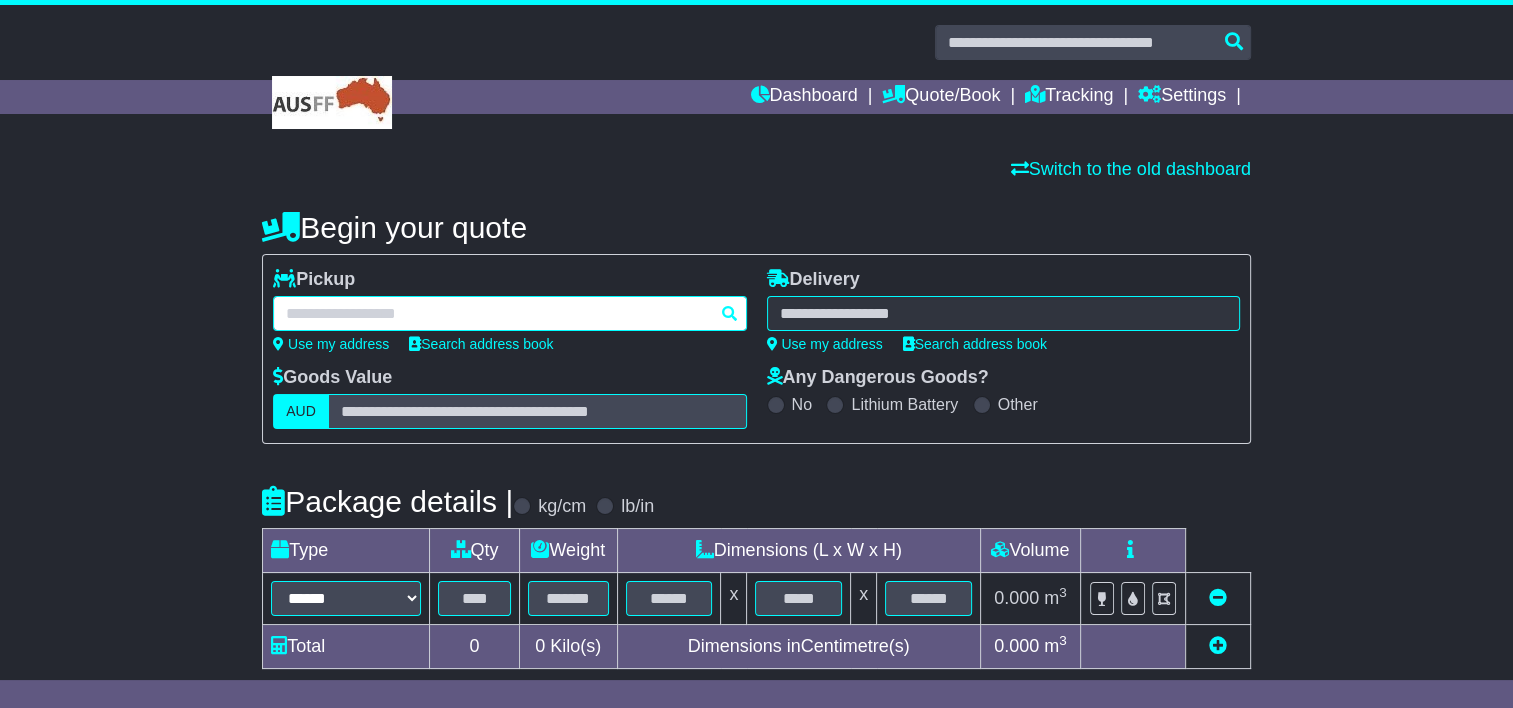 paste on "****" 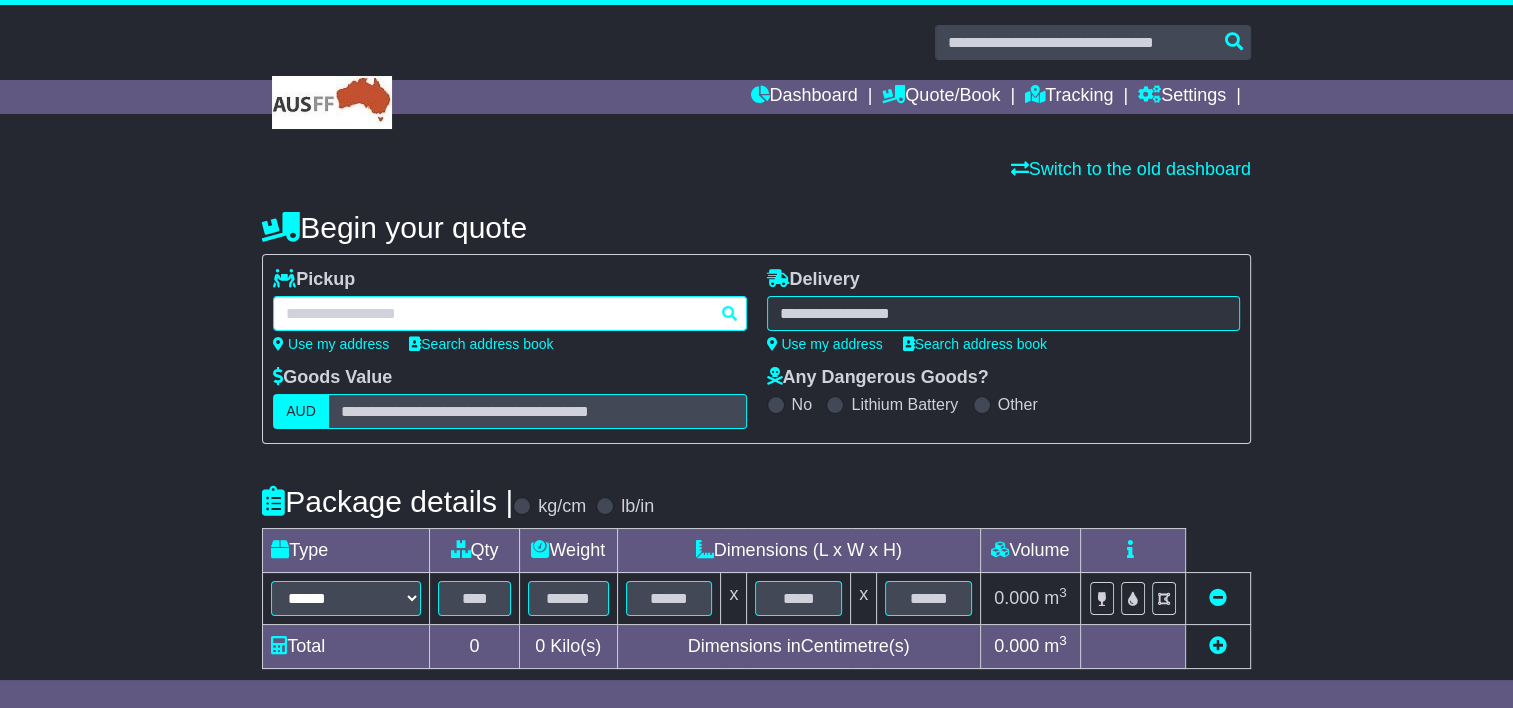type on "****" 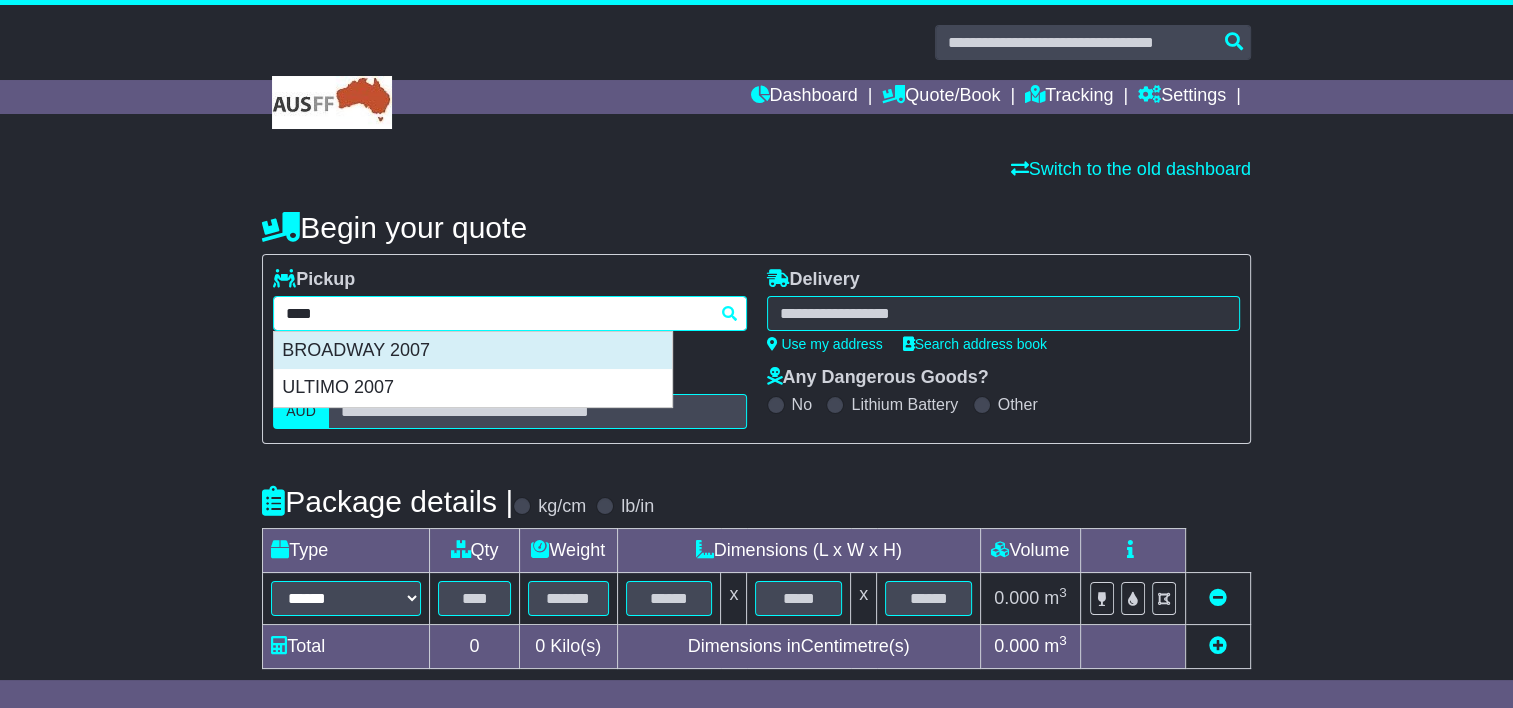 click on "BROADWAY 2007" at bounding box center (473, 351) 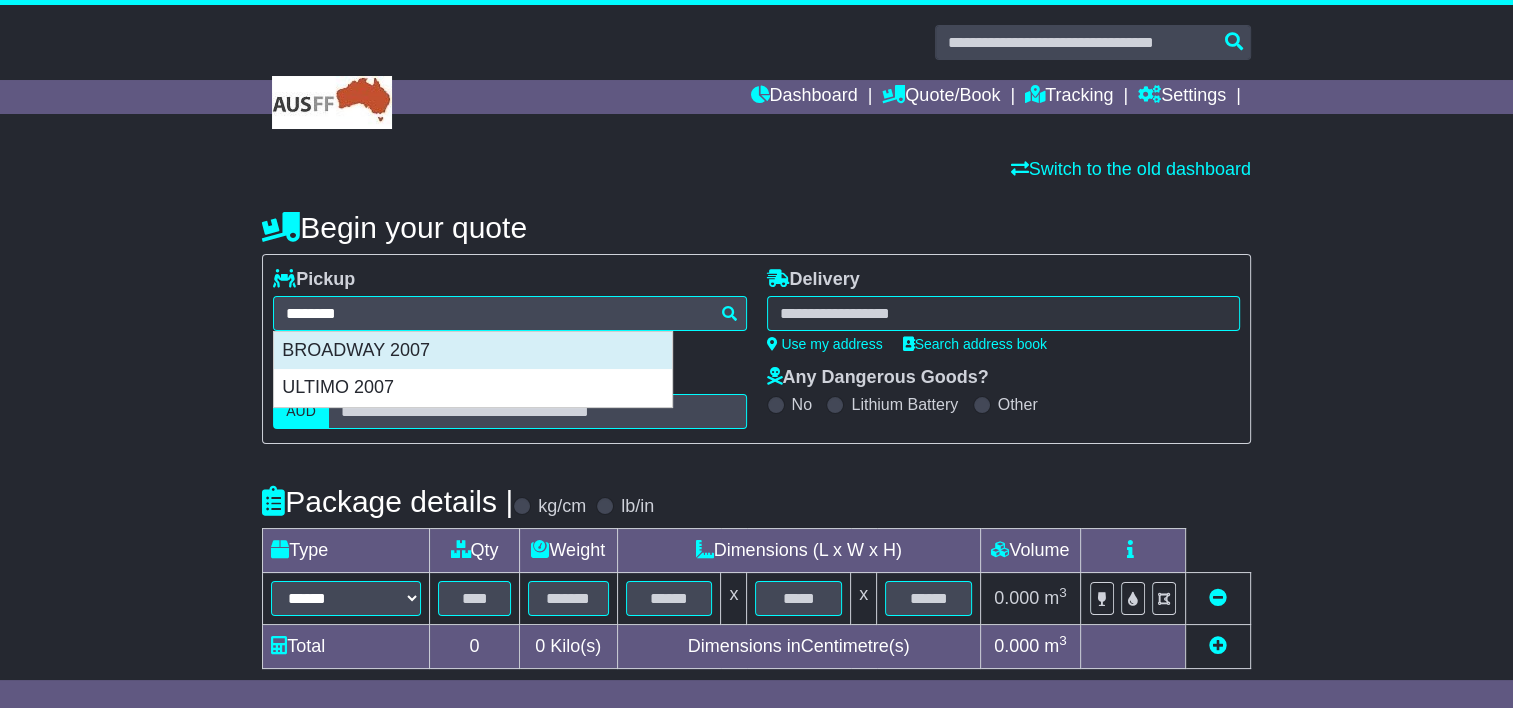 type on "**********" 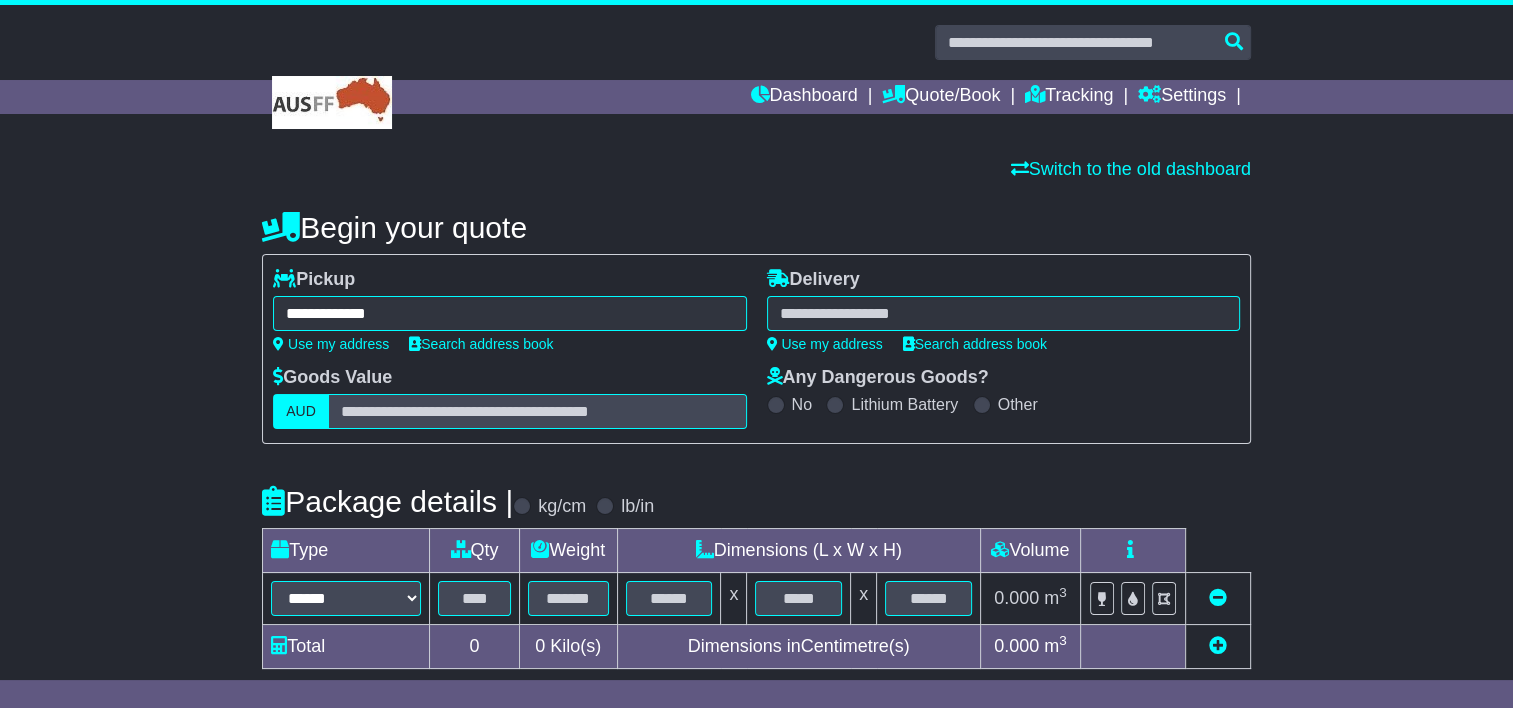 click at bounding box center (1003, 313) 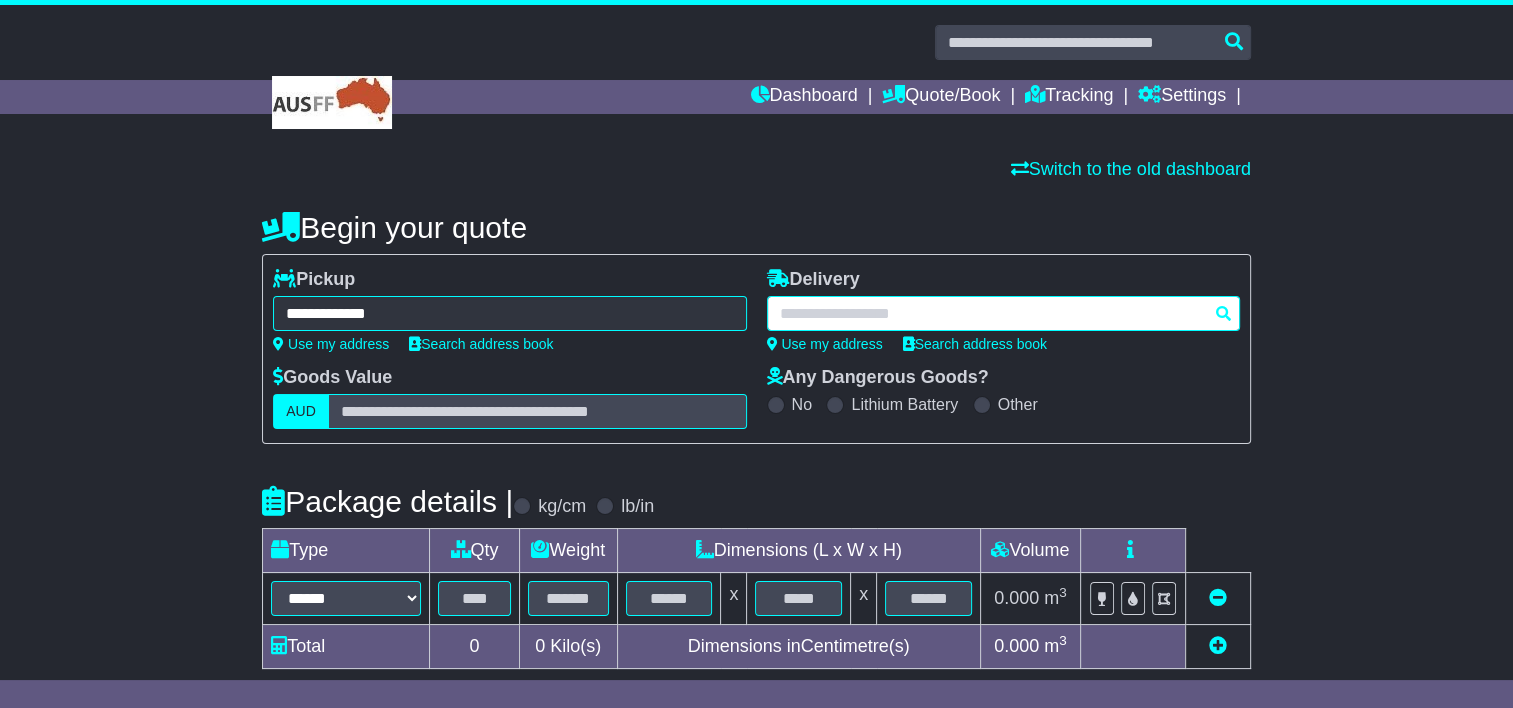 paste on "****" 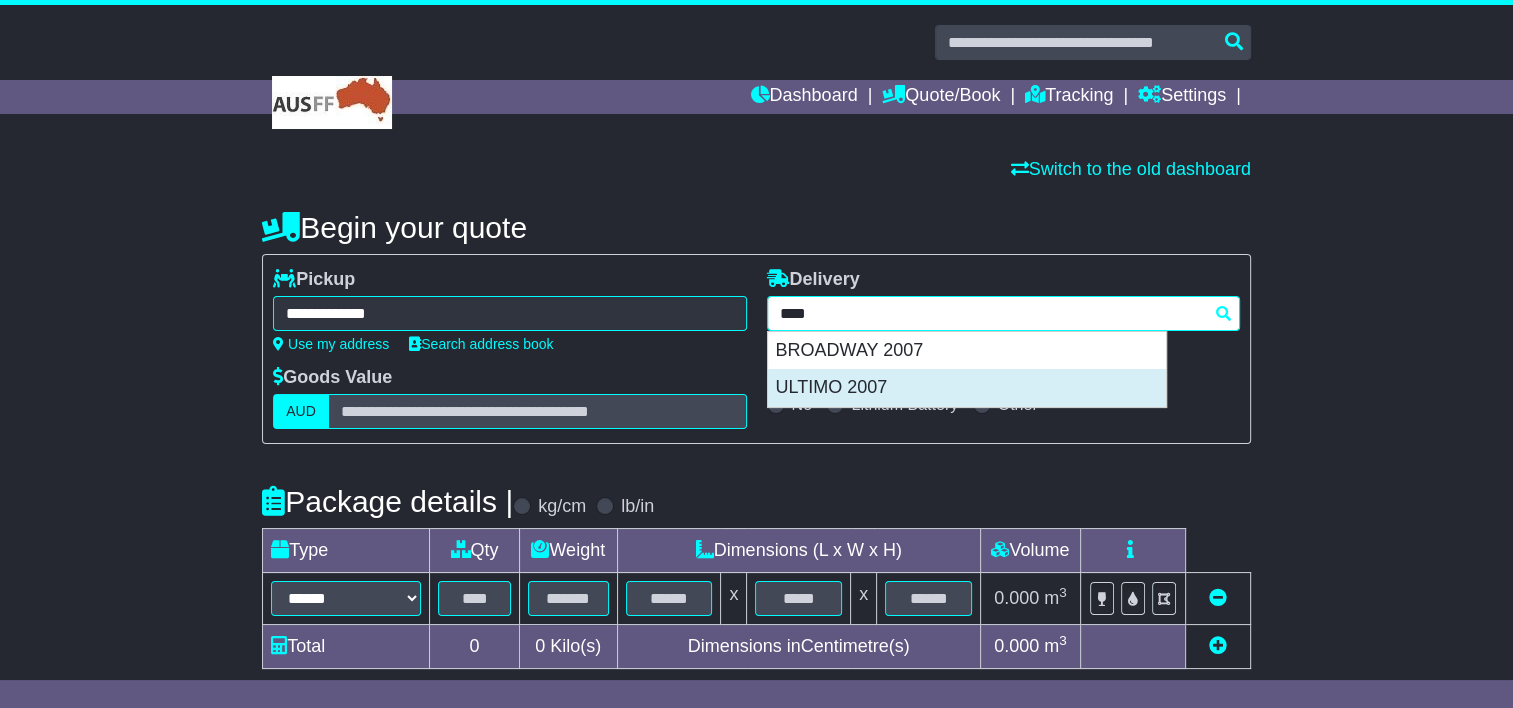 click on "ULTIMO 2007" at bounding box center (967, 388) 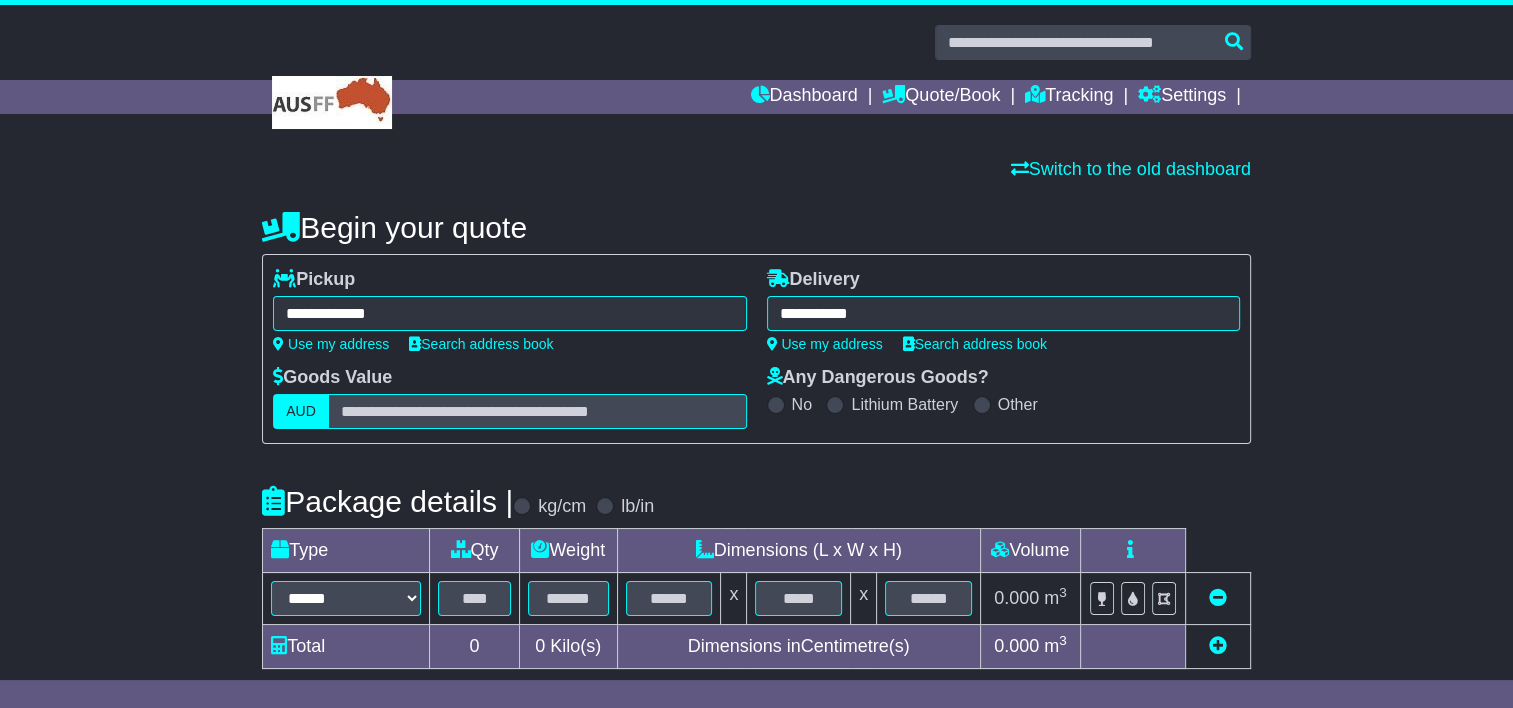 type on "**********" 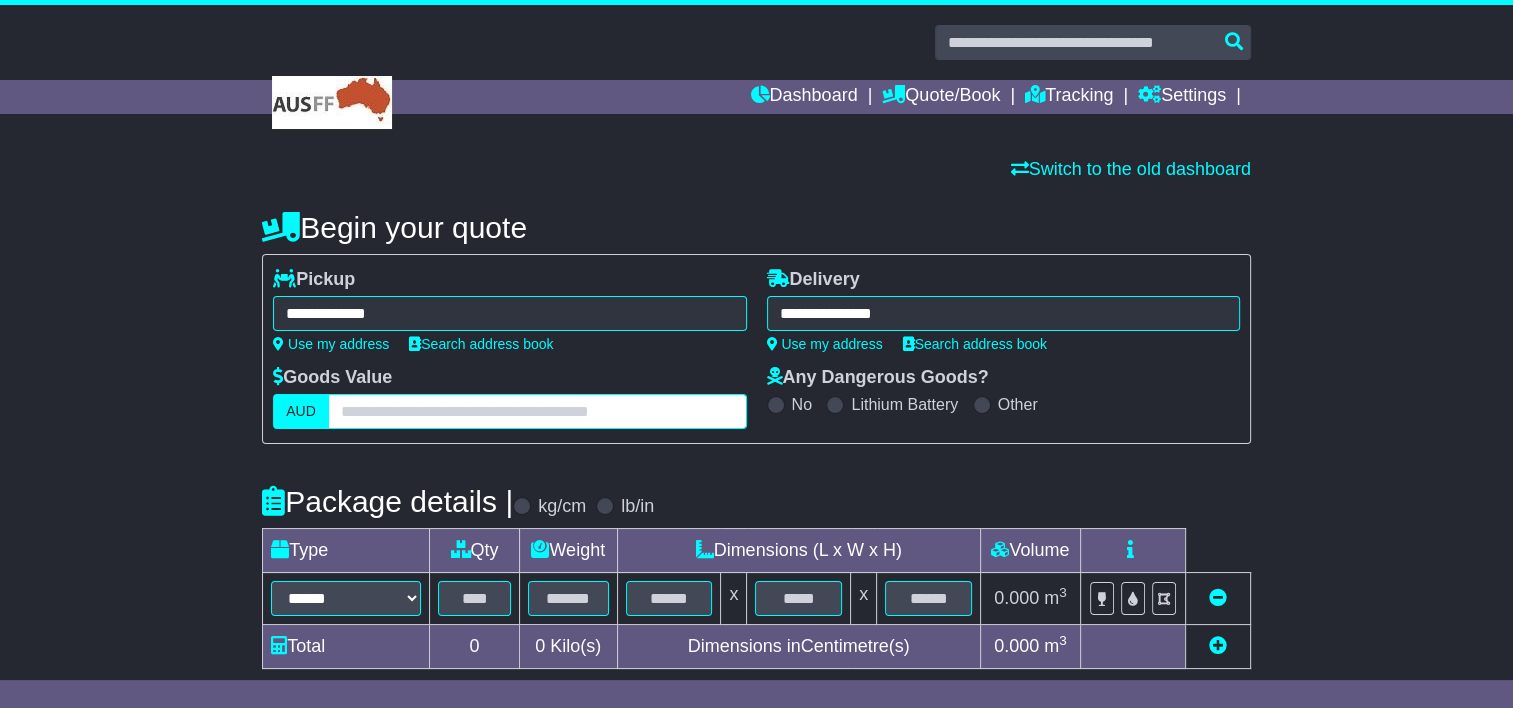 click at bounding box center (537, 411) 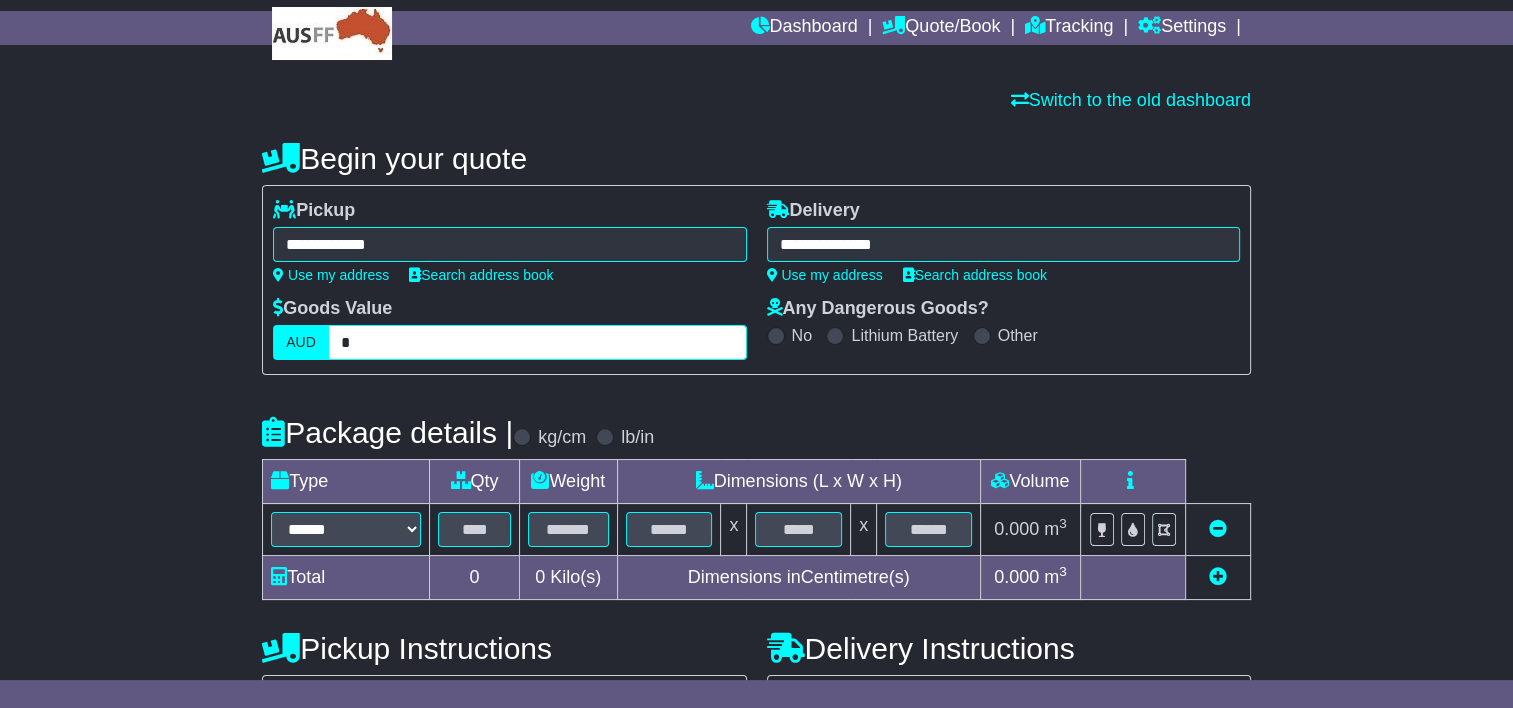 scroll, scrollTop: 100, scrollLeft: 0, axis: vertical 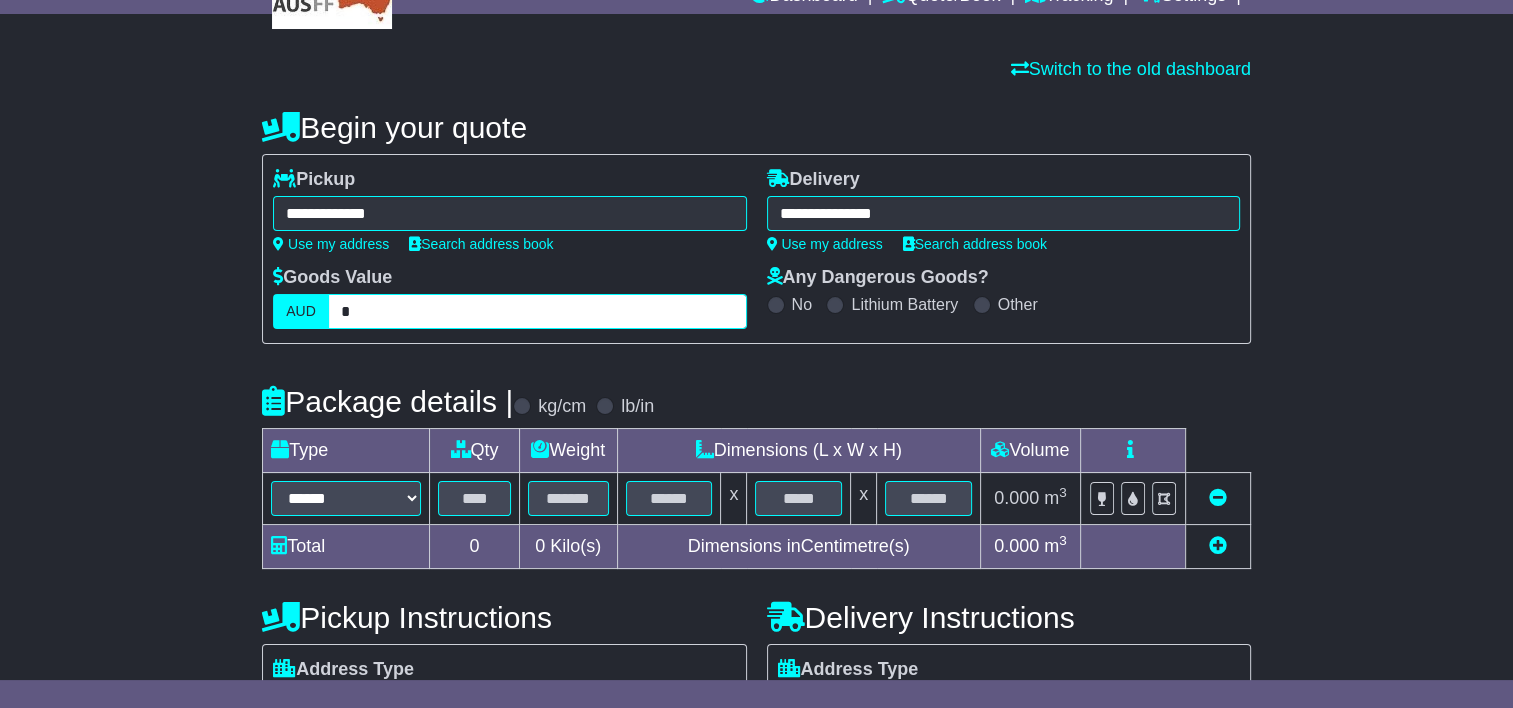 type on "*" 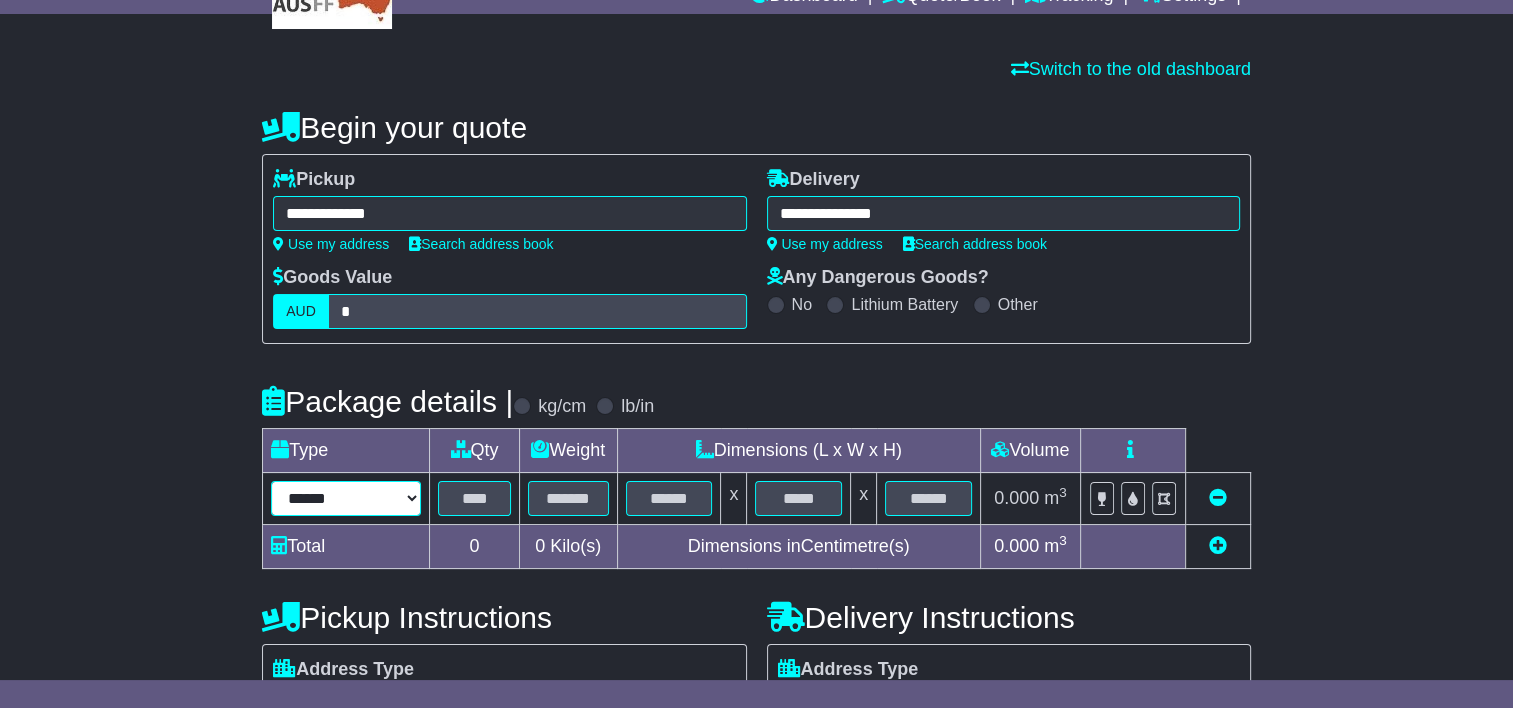 click on "****** ****** *** ******** ***** **** **** ****** *** *******" at bounding box center [346, 498] 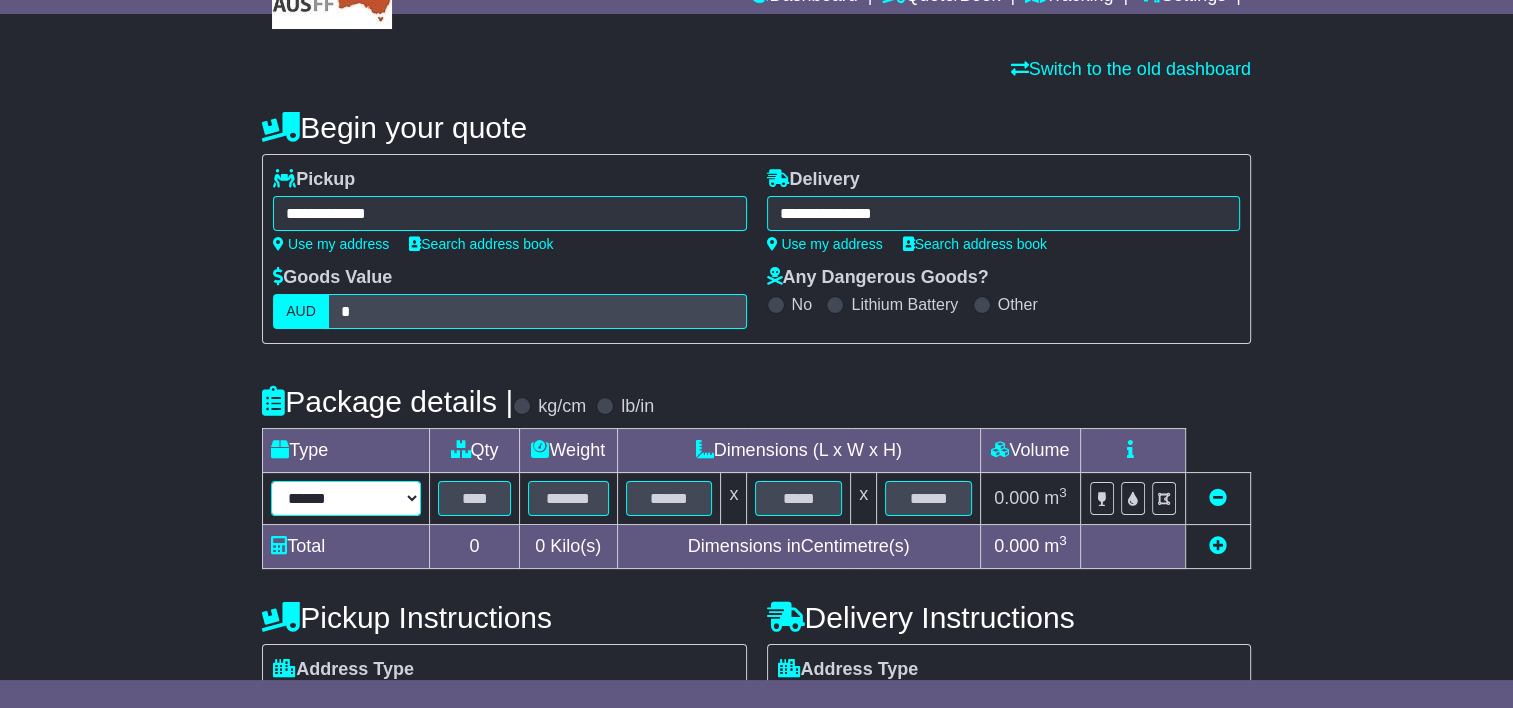 select on "*****" 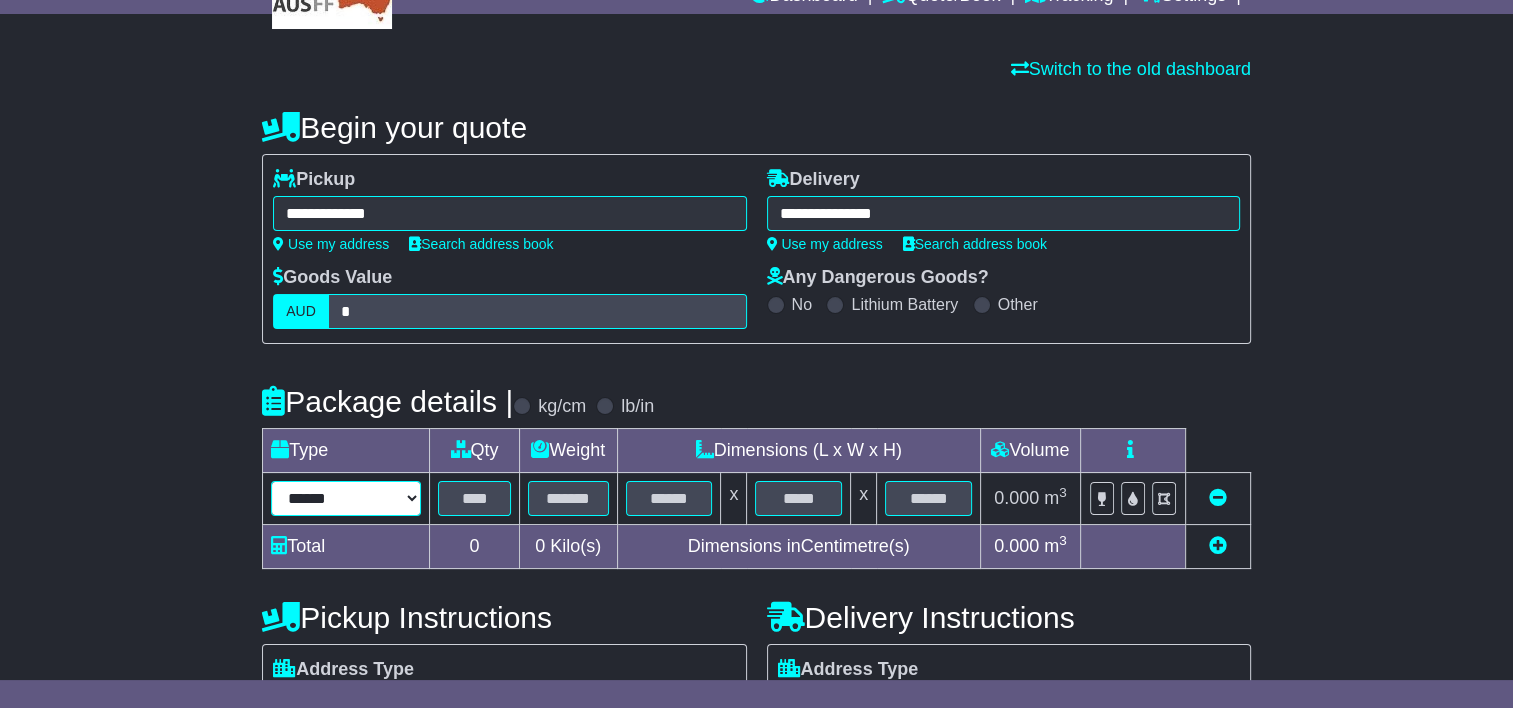 click on "****** ****** *** ******** ***** **** **** ****** *** *******" at bounding box center [346, 498] 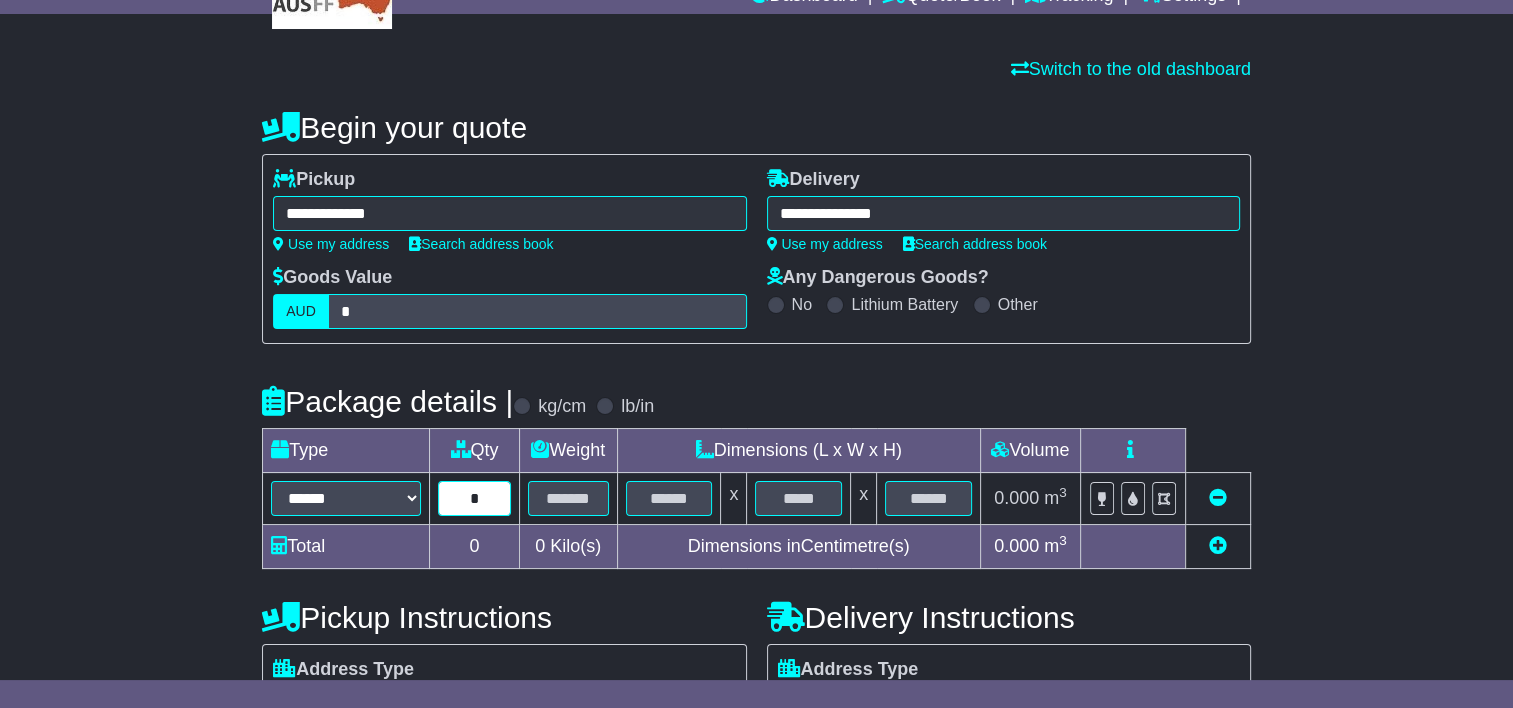 type on "*" 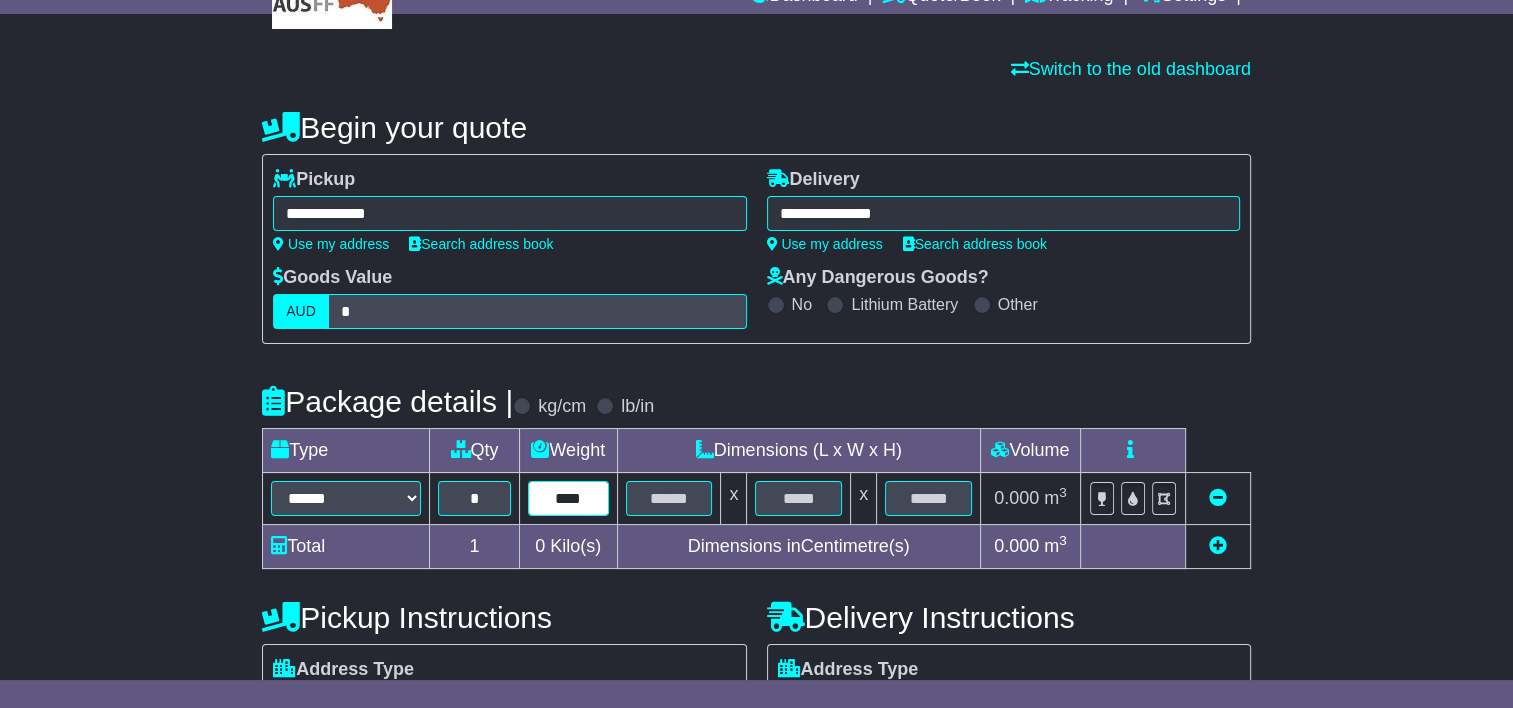 type on "****" 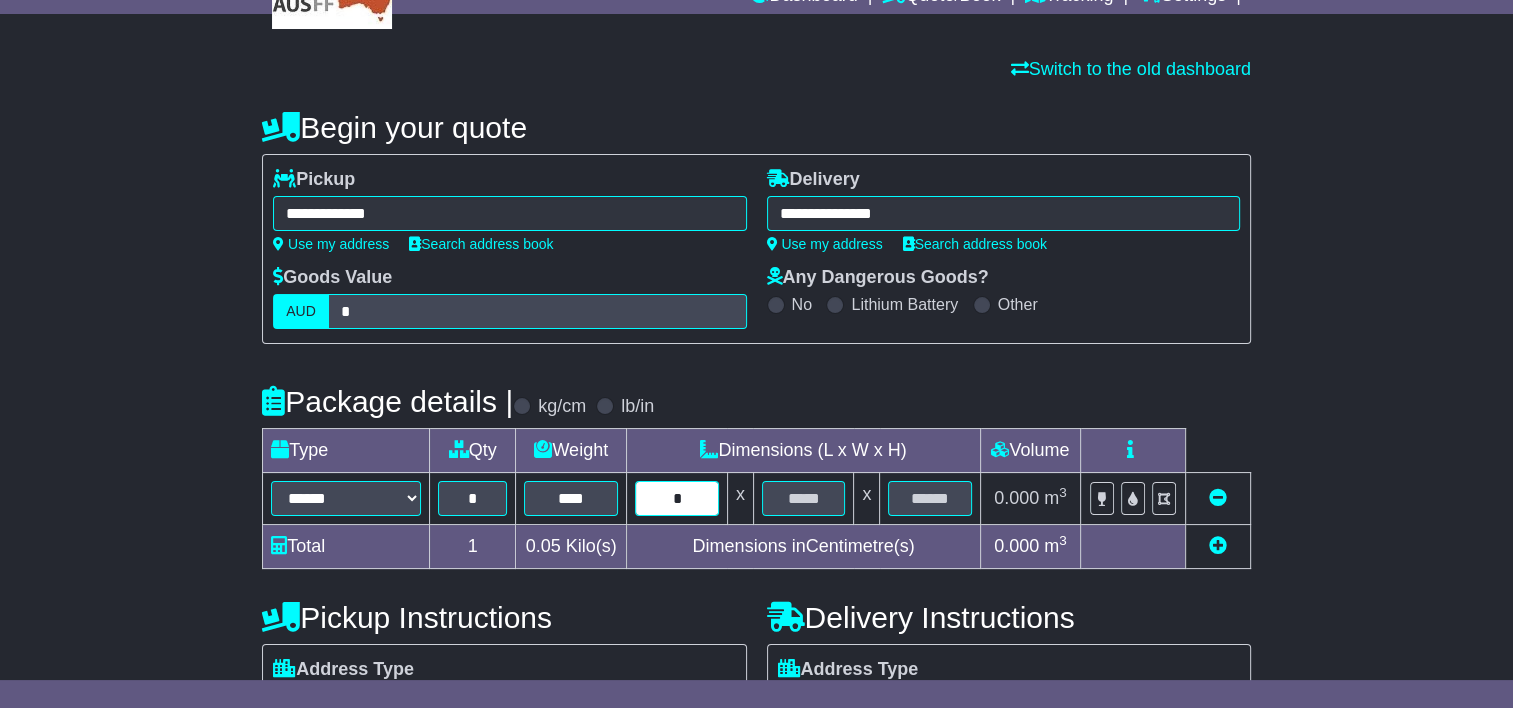 type on "*" 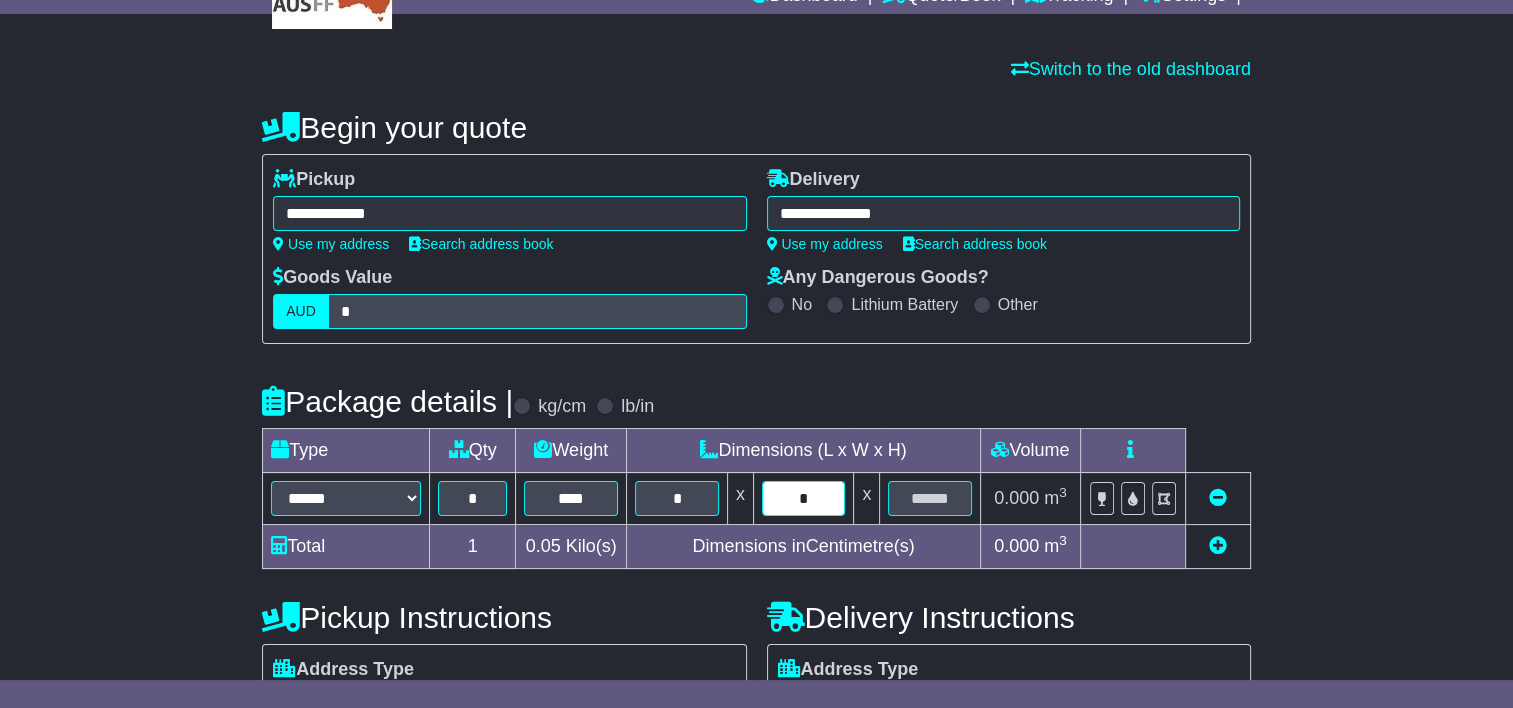 type on "*" 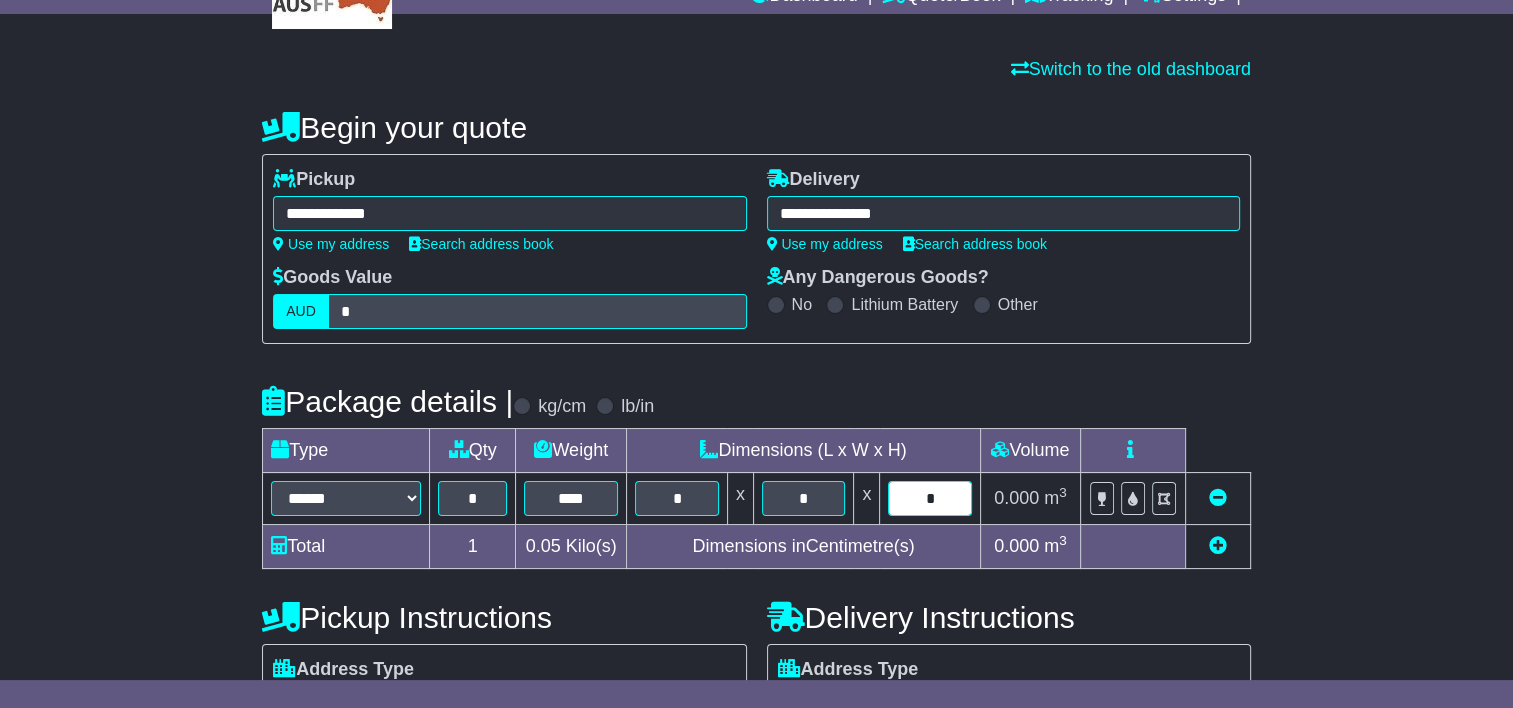 type on "*" 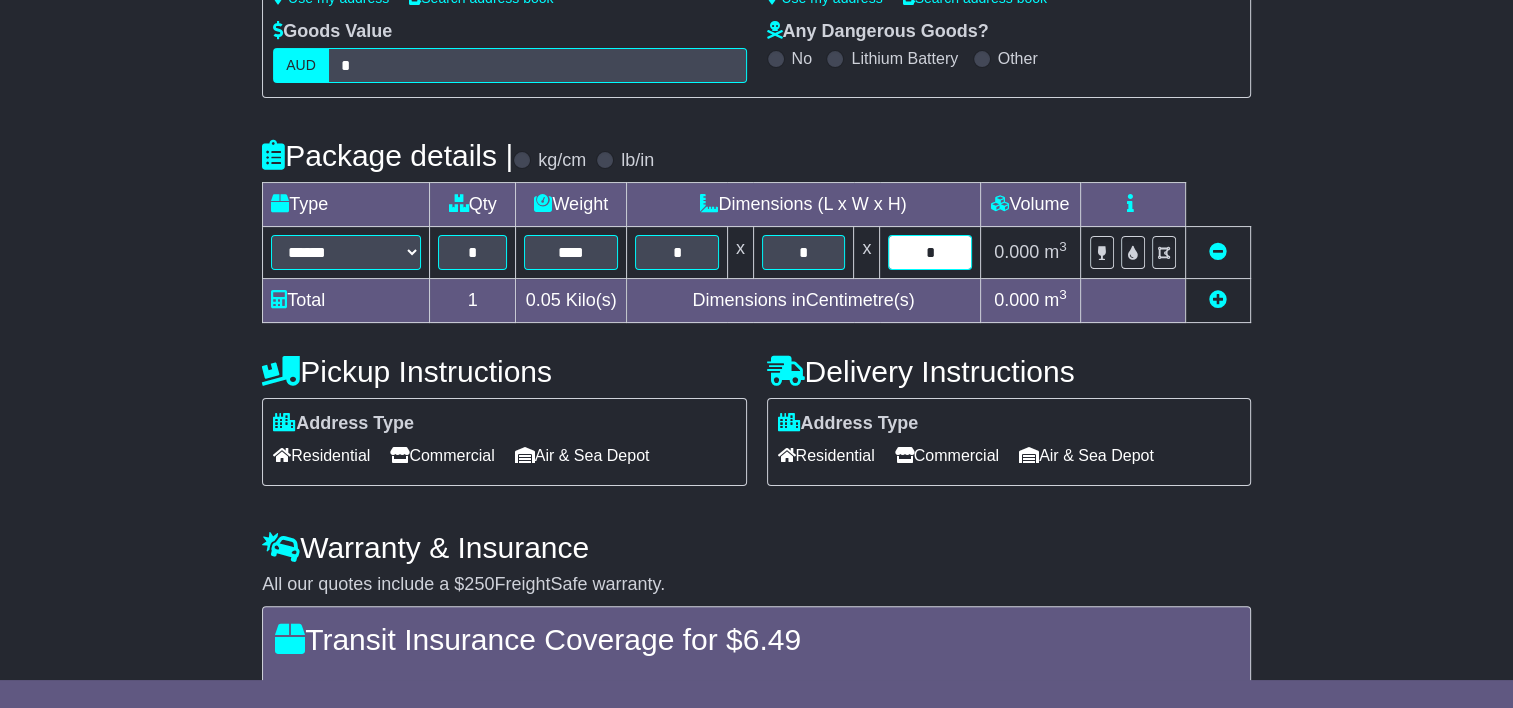 scroll, scrollTop: 347, scrollLeft: 0, axis: vertical 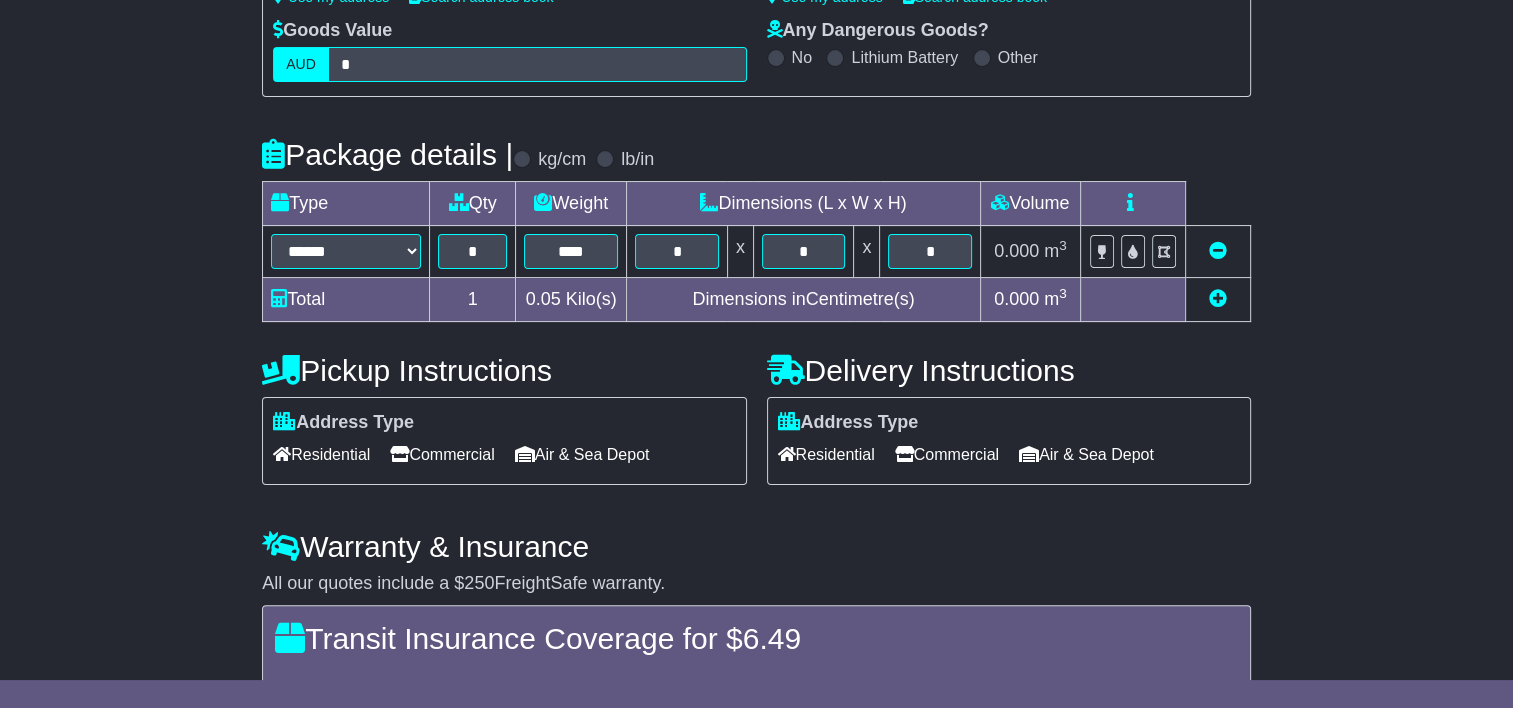 click on "Residential" at bounding box center [321, 454] 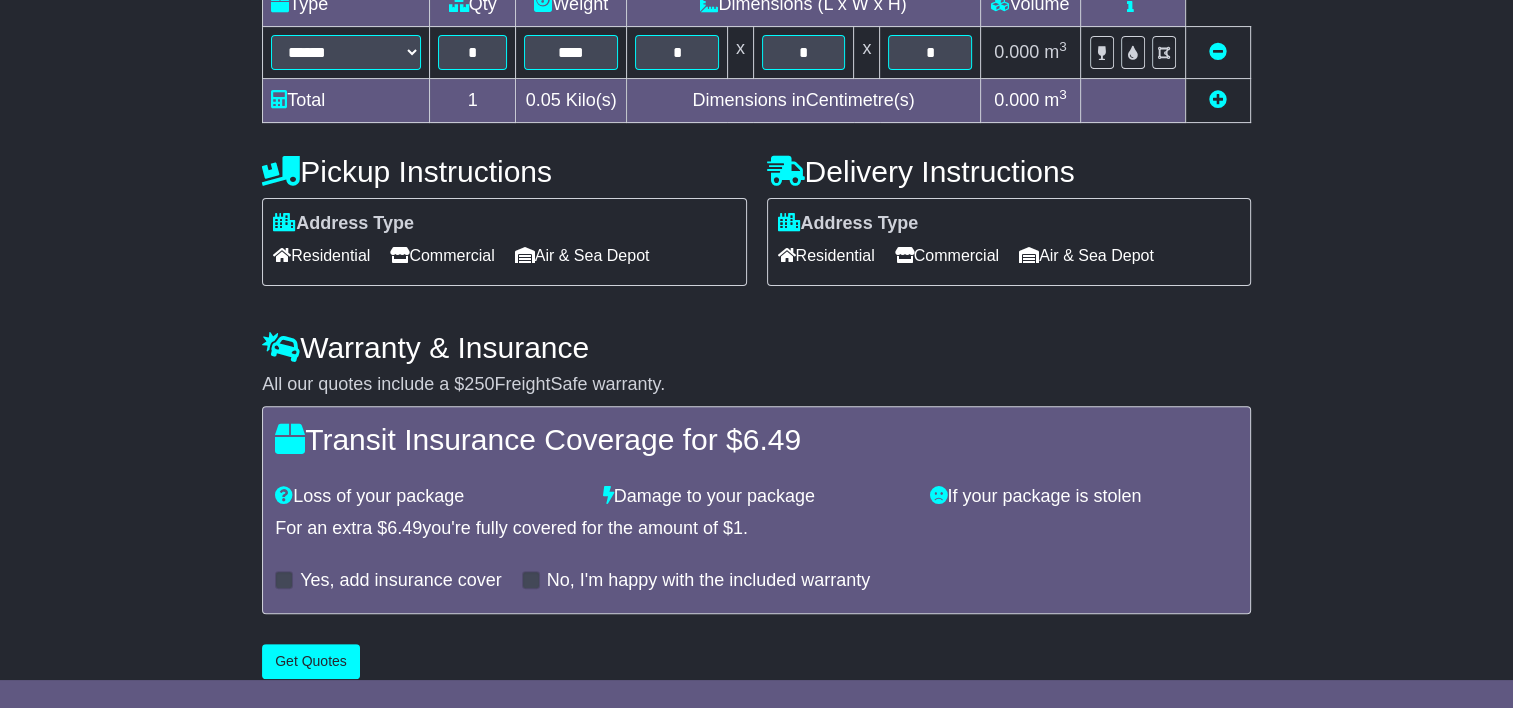 scroll, scrollTop: 547, scrollLeft: 0, axis: vertical 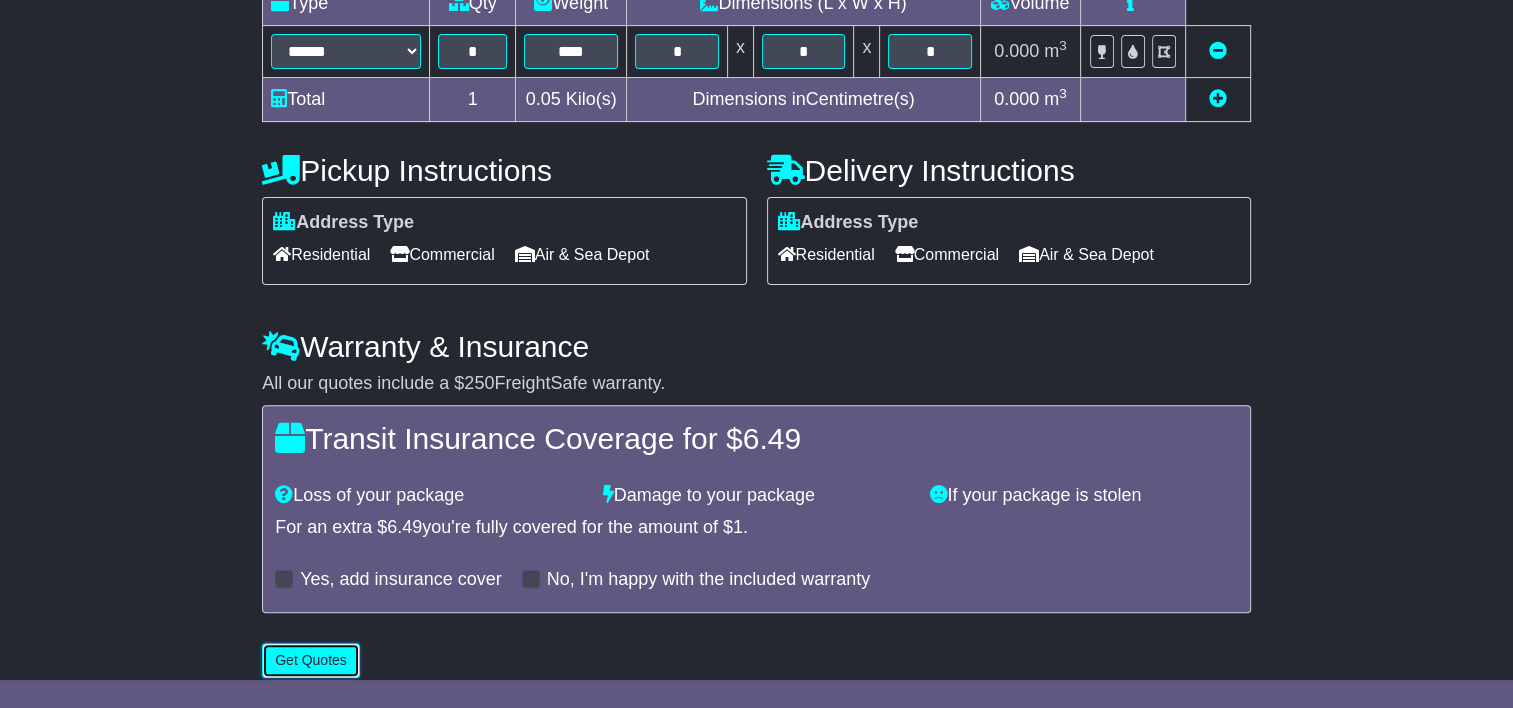 click on "Get Quotes" at bounding box center [311, 660] 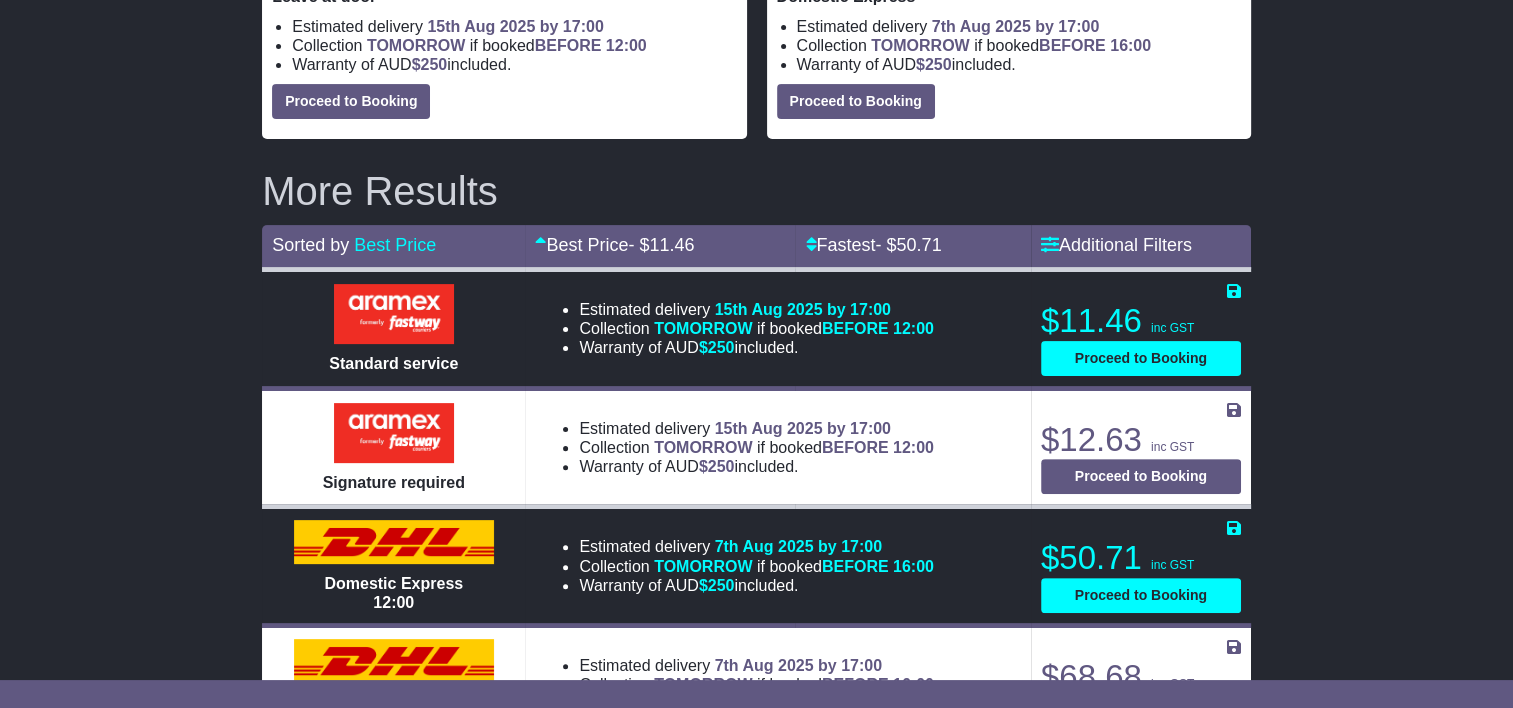 scroll, scrollTop: 592, scrollLeft: 0, axis: vertical 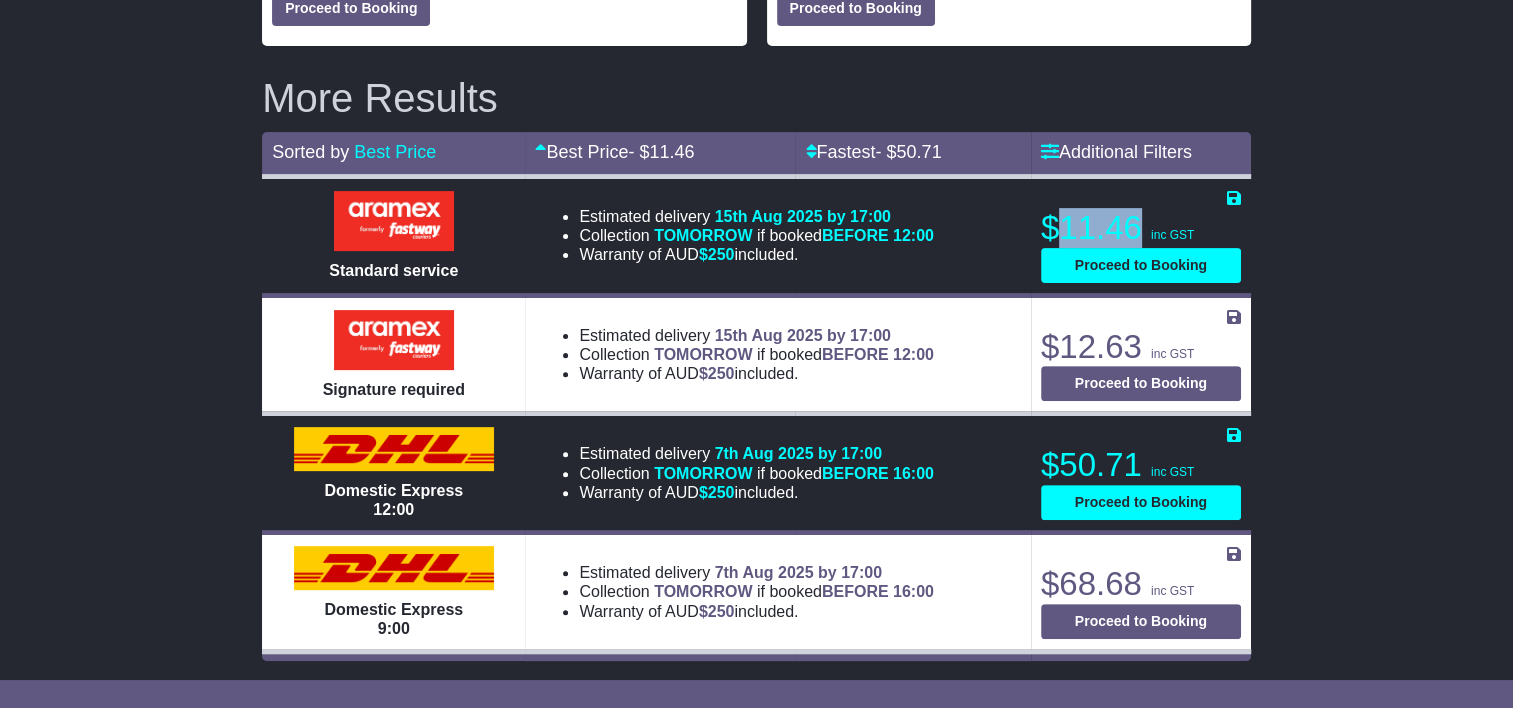 drag, startPoint x: 1060, startPoint y: 222, endPoint x: 1137, endPoint y: 228, distance: 77.23341 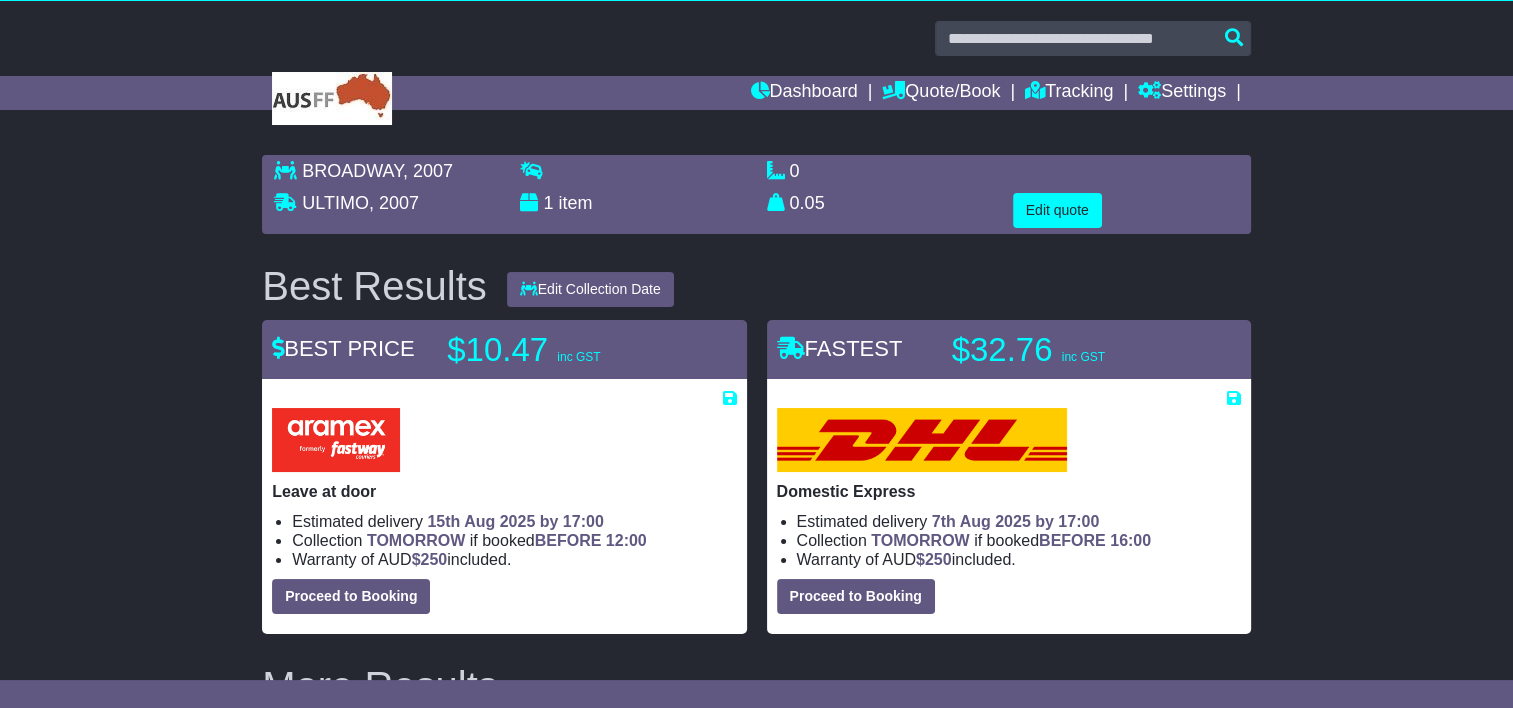 scroll, scrollTop: 0, scrollLeft: 0, axis: both 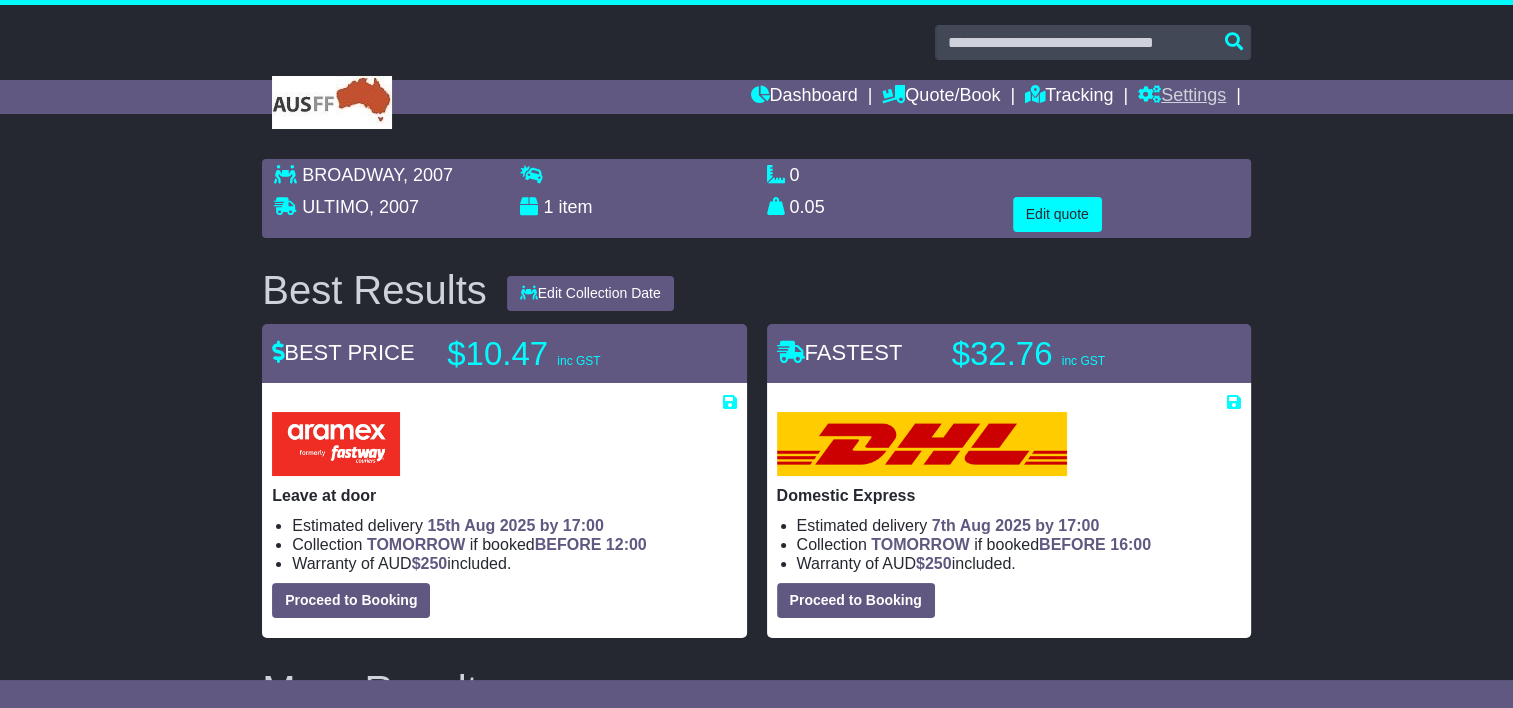 click on "Settings" at bounding box center [1182, 97] 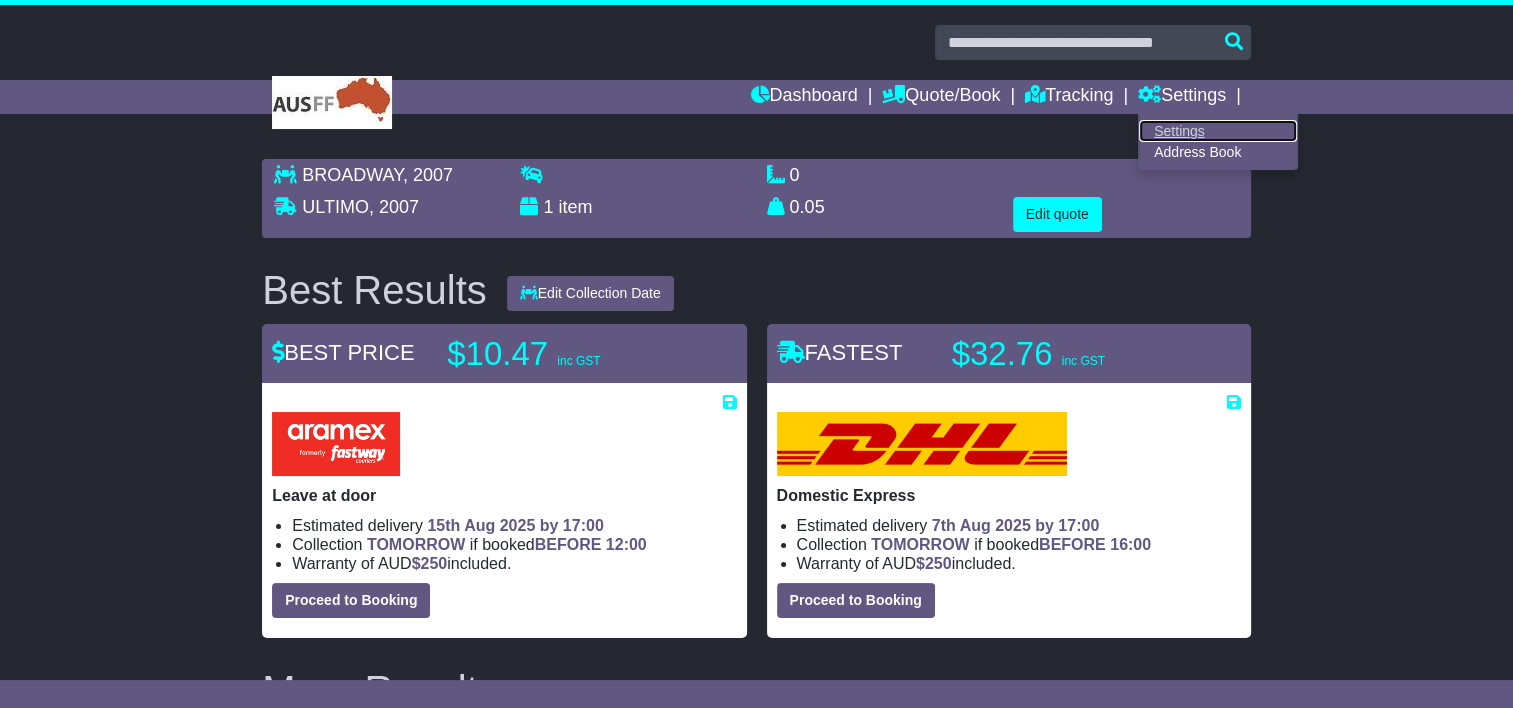 click on "Settings" at bounding box center [1218, 131] 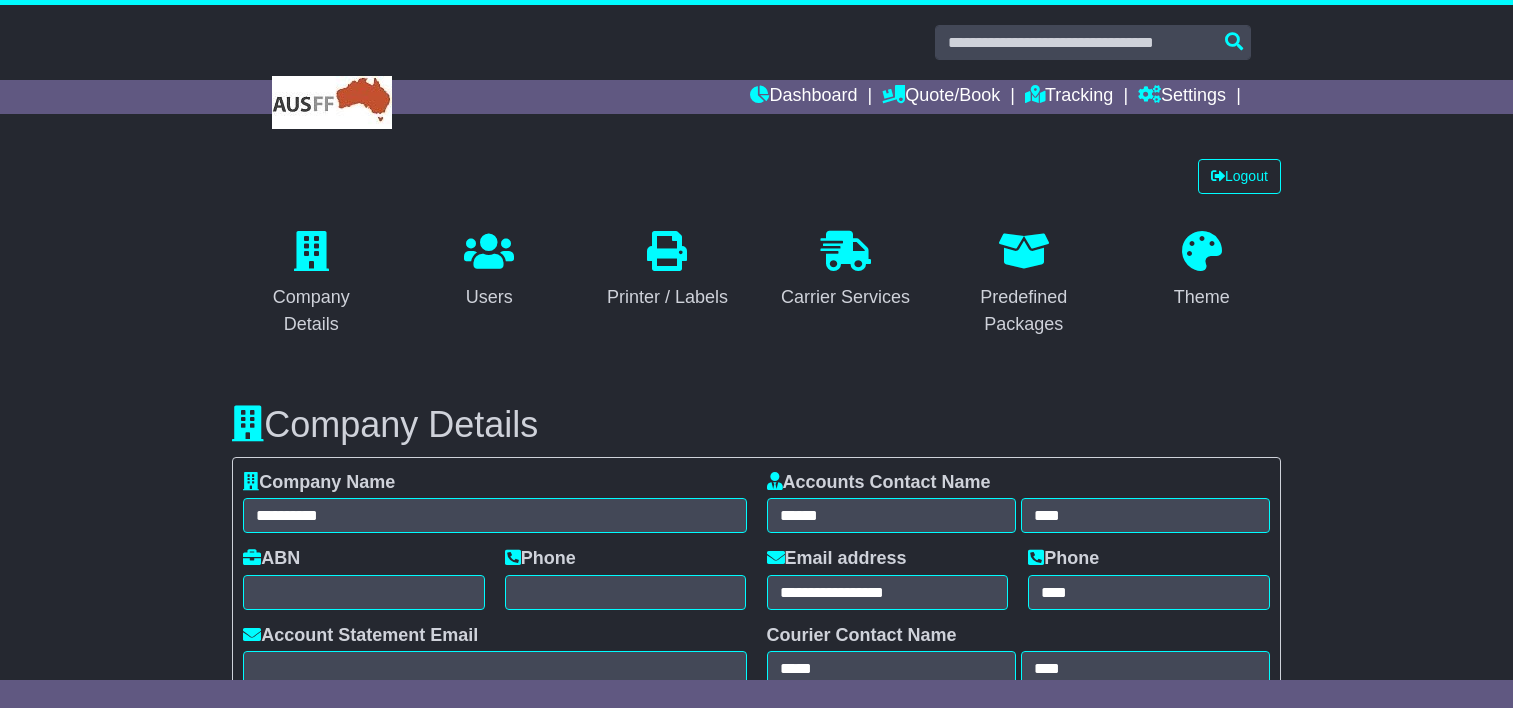 select on "**********" 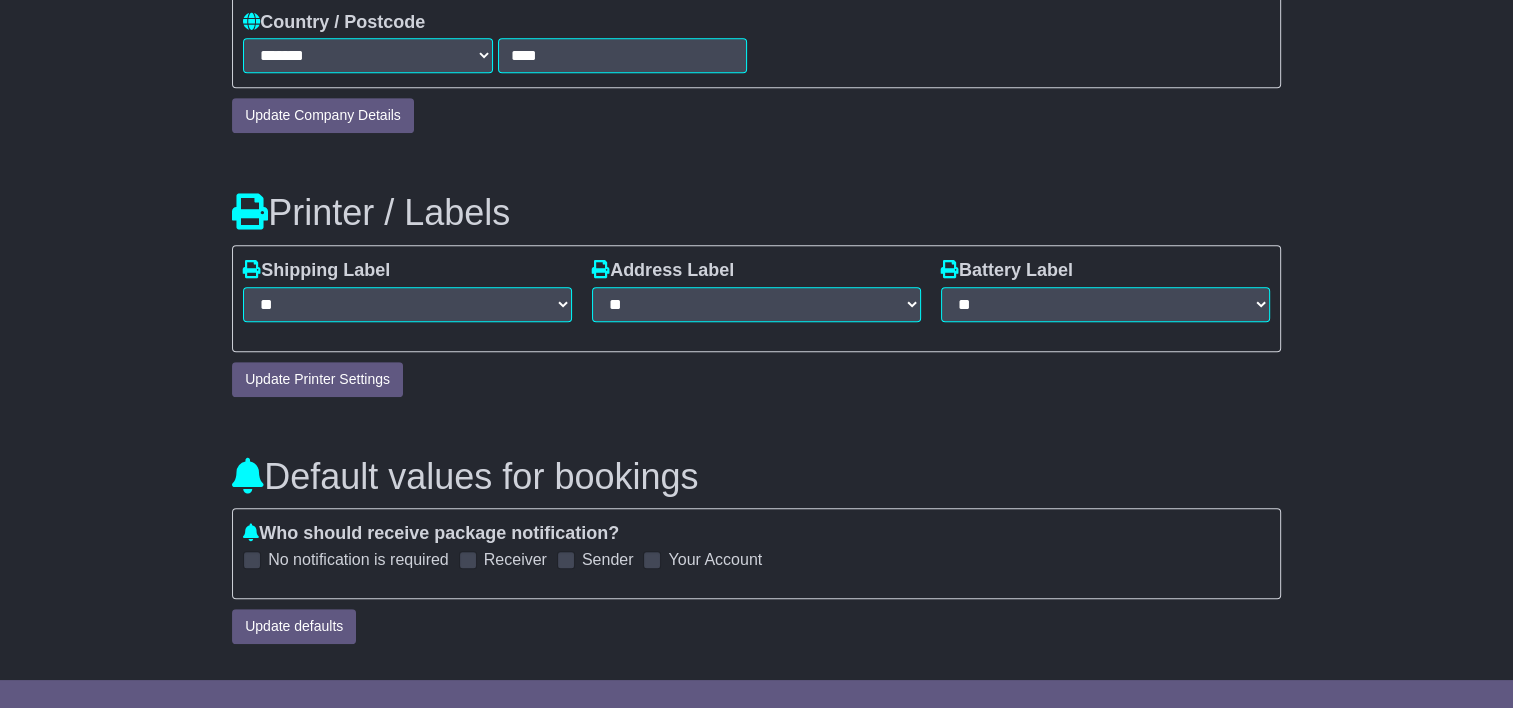 scroll, scrollTop: 1000, scrollLeft: 0, axis: vertical 